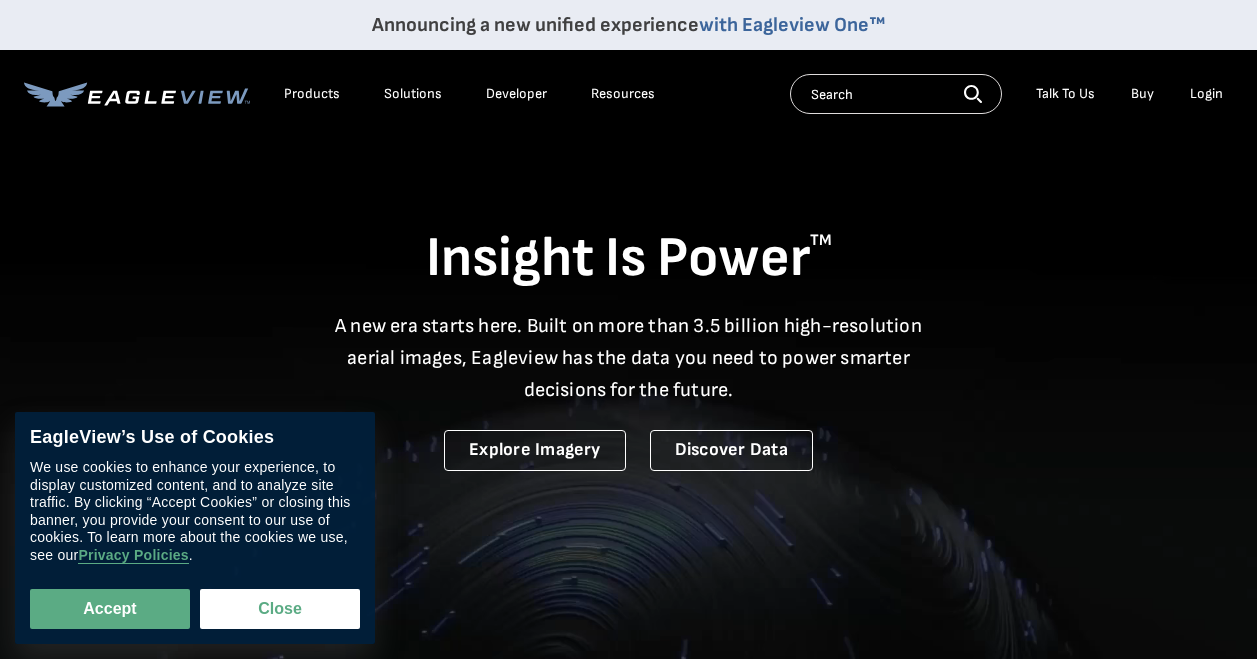scroll, scrollTop: 0, scrollLeft: 0, axis: both 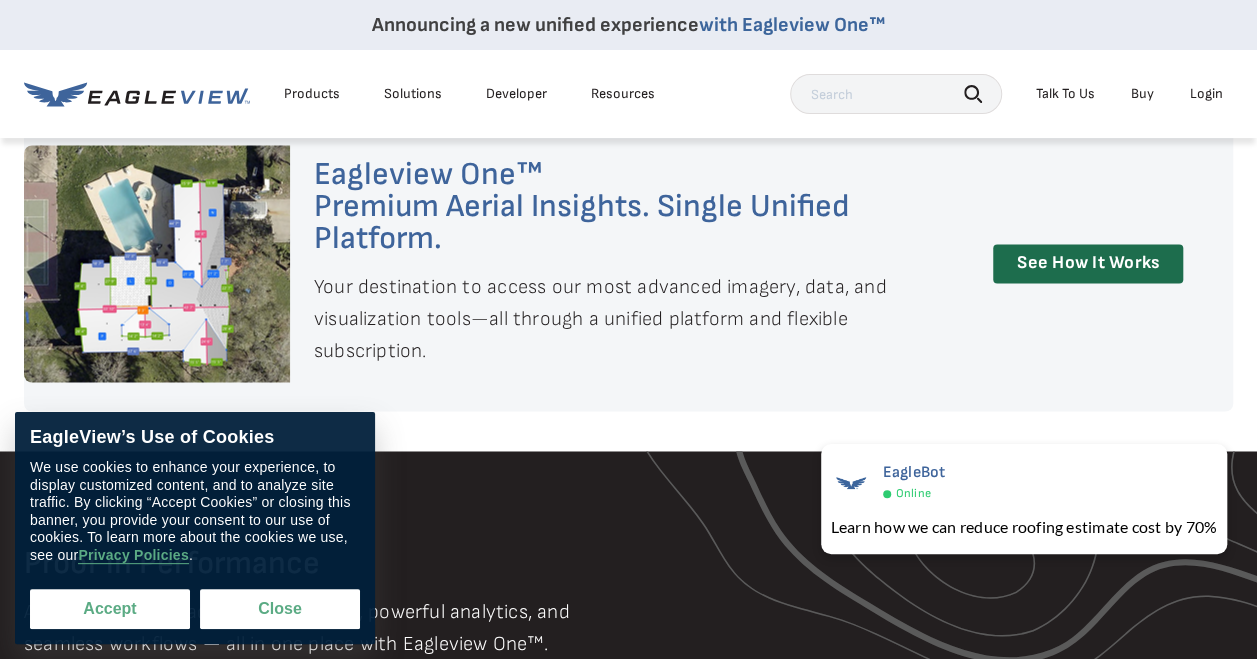 click on "Accept" at bounding box center [110, 609] 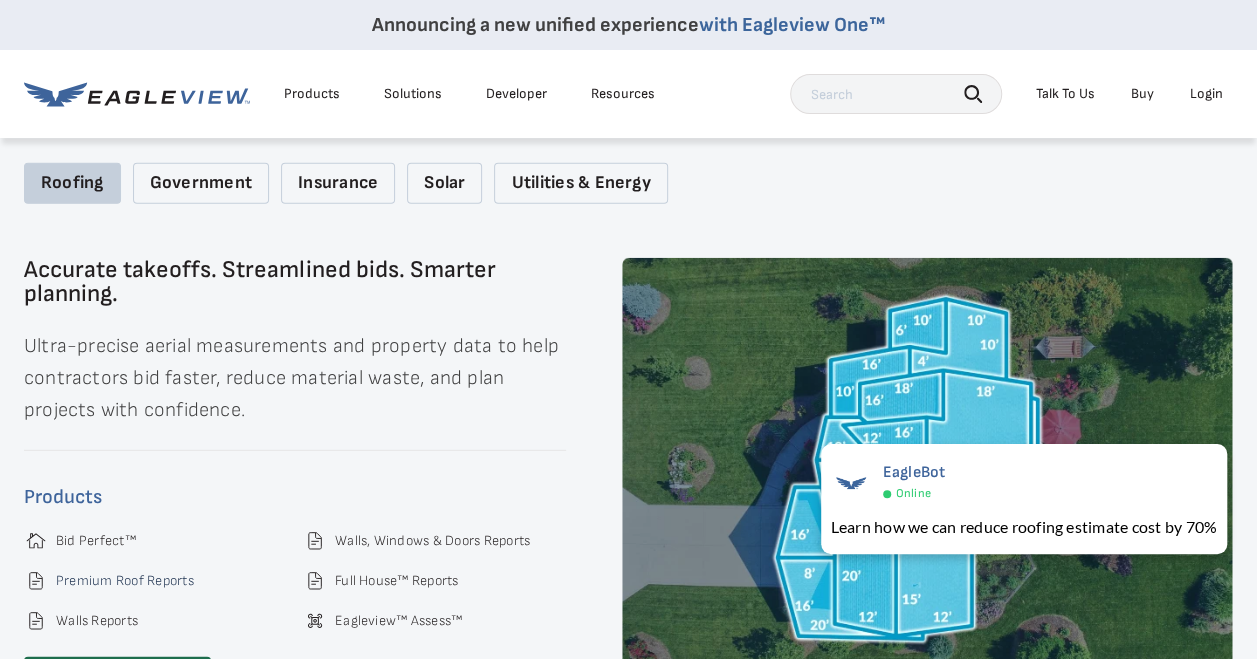 scroll, scrollTop: 2600, scrollLeft: 0, axis: vertical 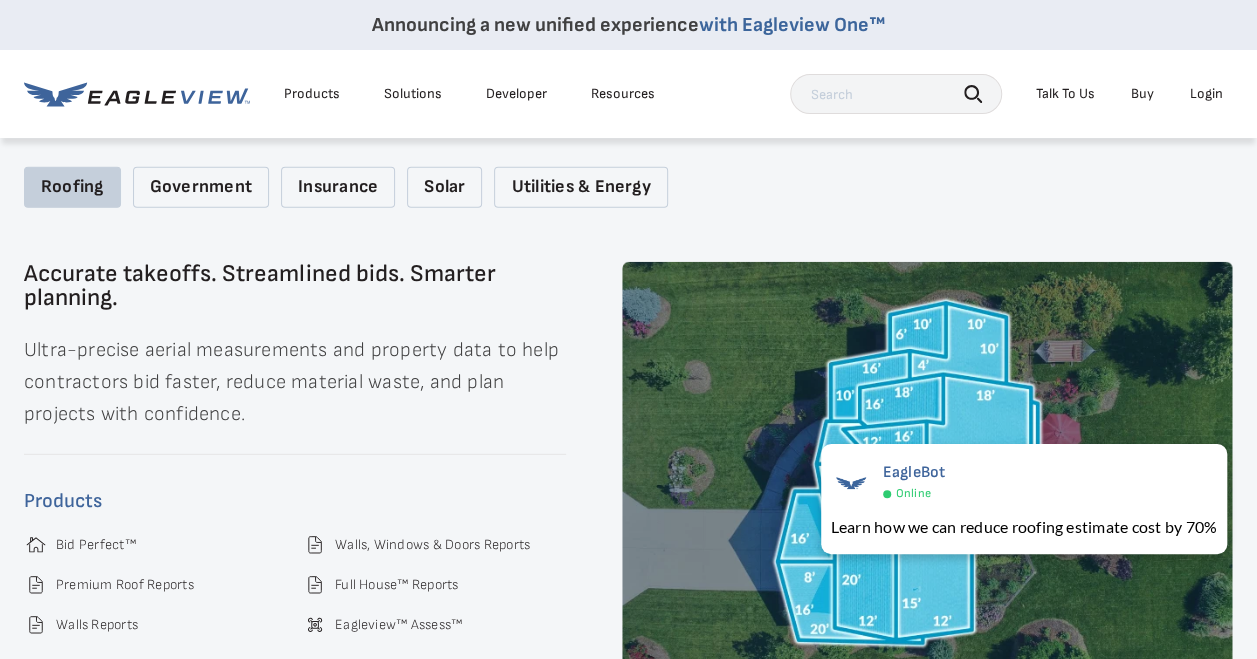 click on "Roofing" at bounding box center [72, 187] 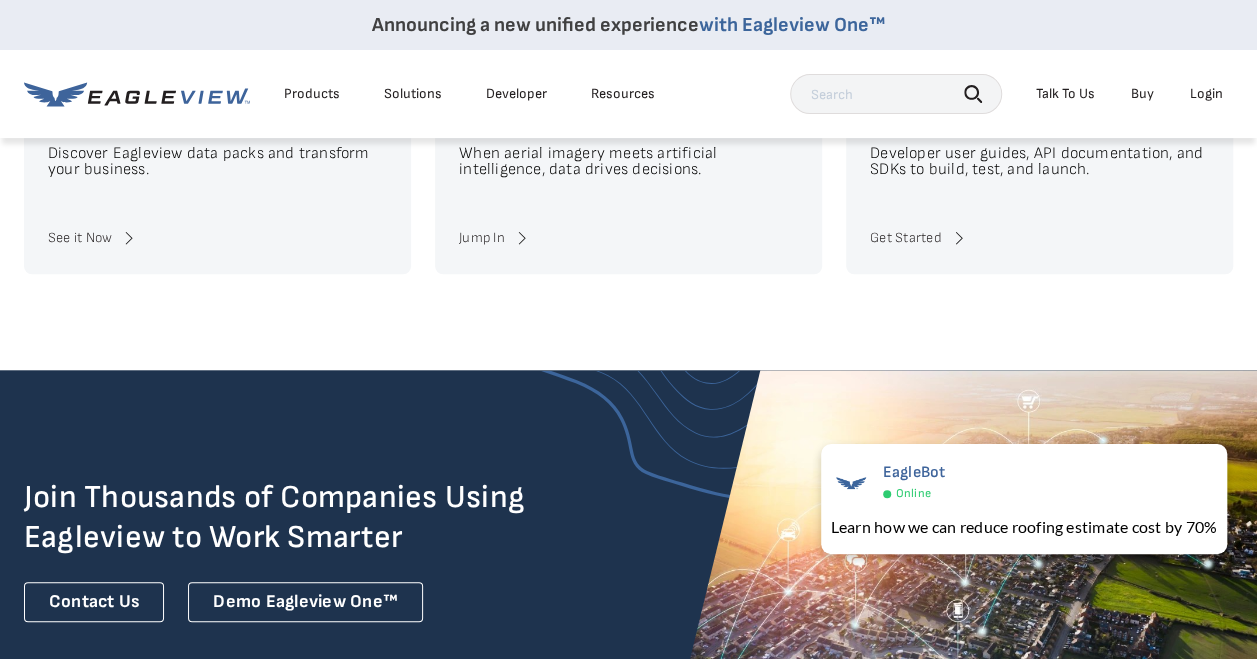 scroll, scrollTop: 4674, scrollLeft: 0, axis: vertical 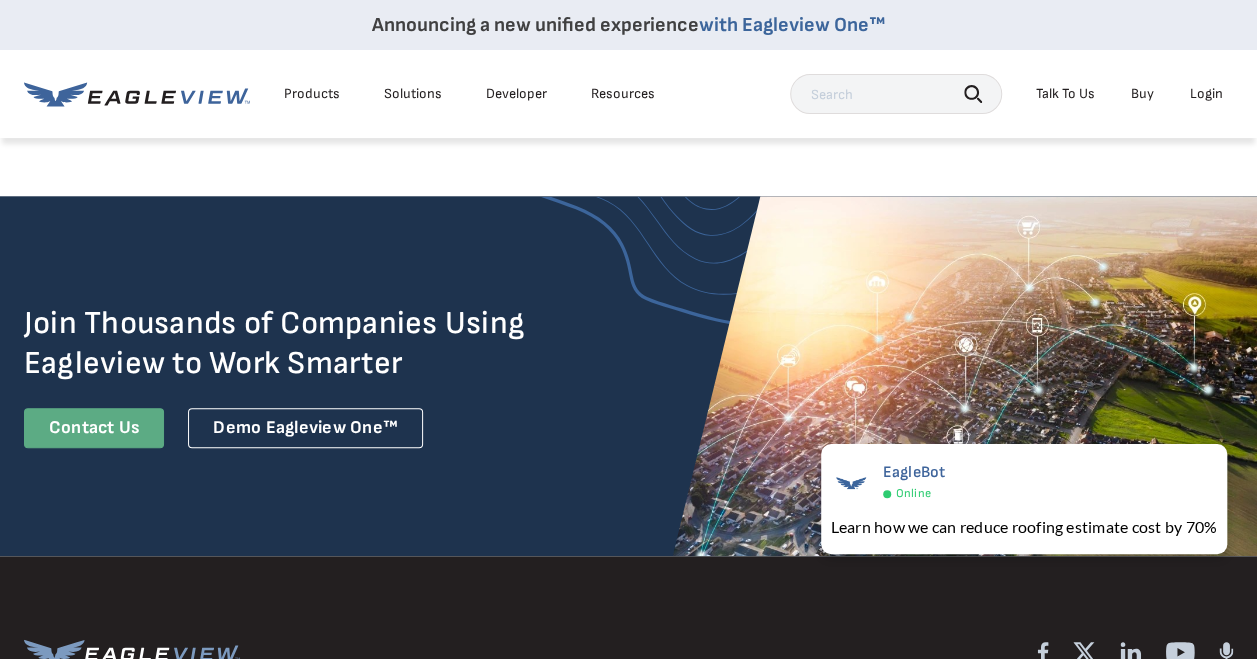 click on "Contact Us" at bounding box center (94, 428) 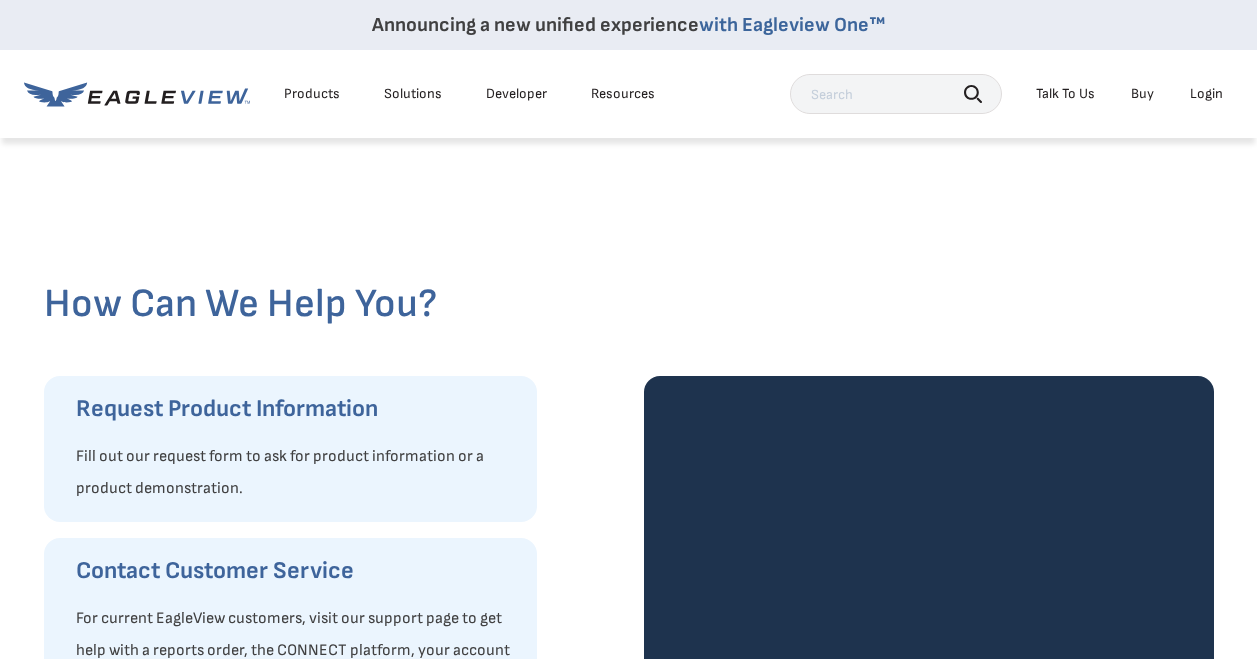 scroll, scrollTop: 0, scrollLeft: 0, axis: both 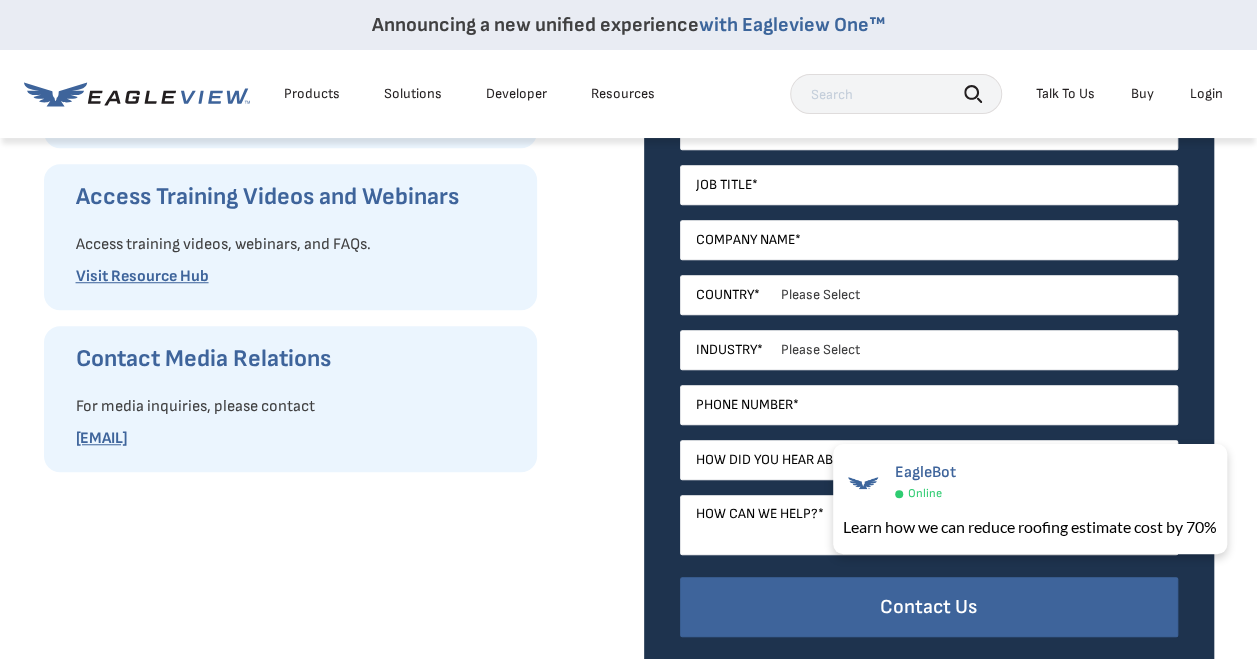 drag, startPoint x: 313, startPoint y: 442, endPoint x: 50, endPoint y: 444, distance: 263.0076 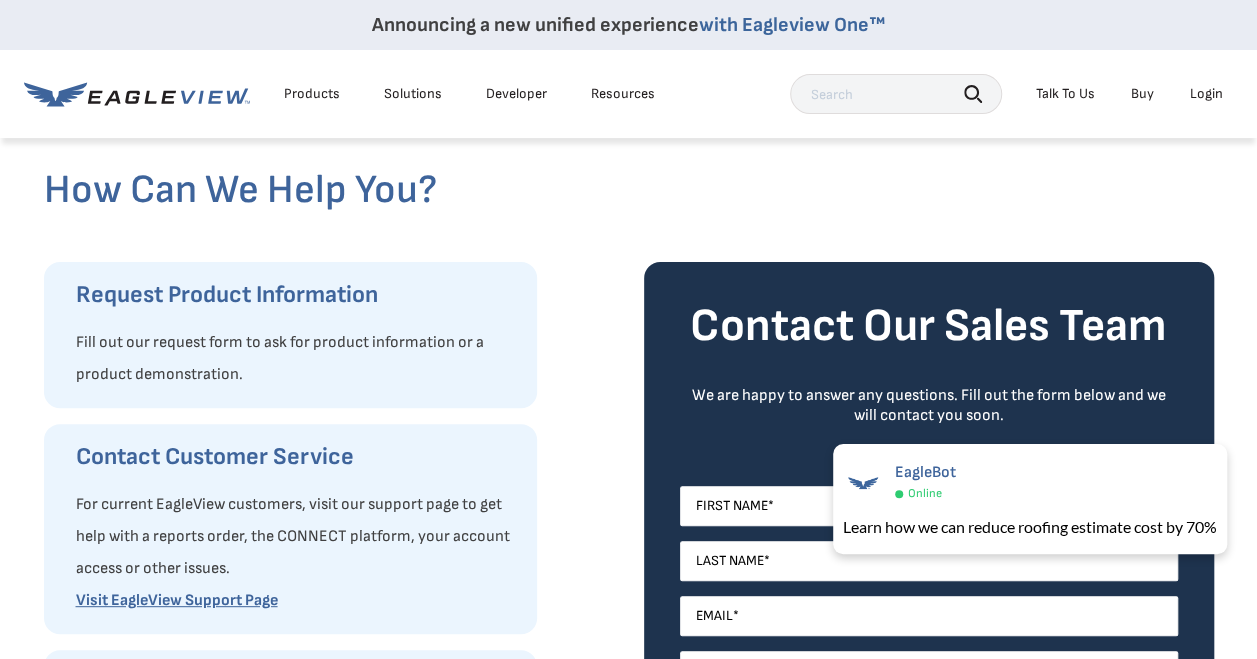 scroll, scrollTop: 0, scrollLeft: 0, axis: both 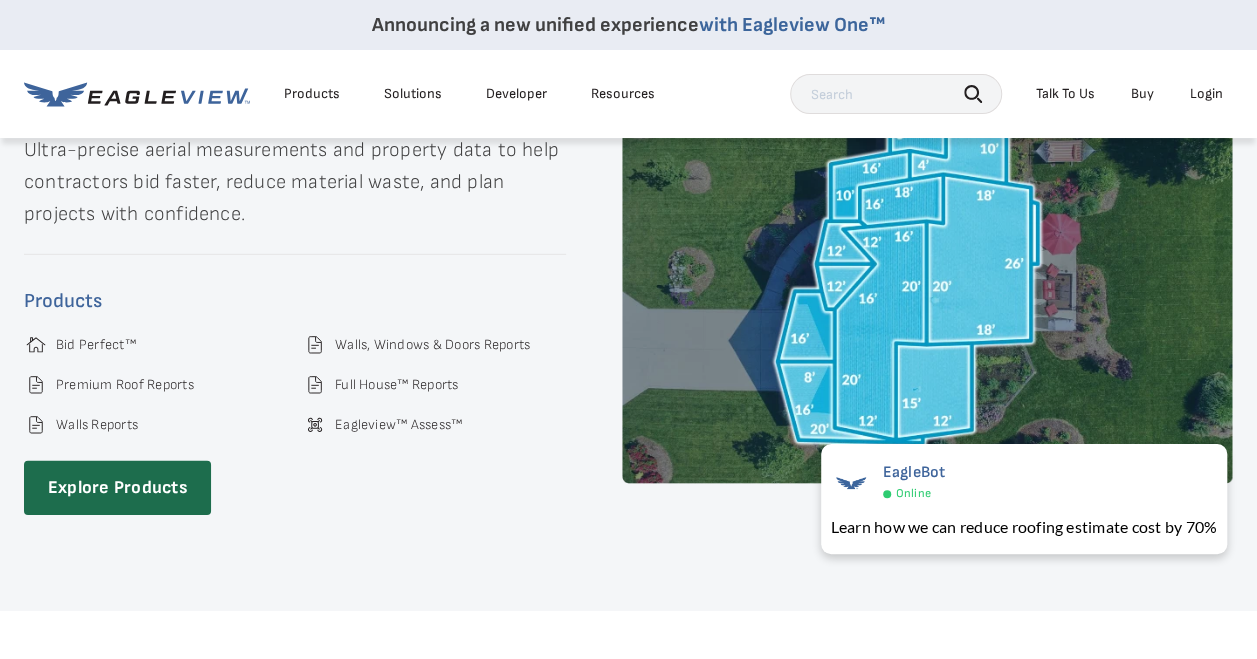 click 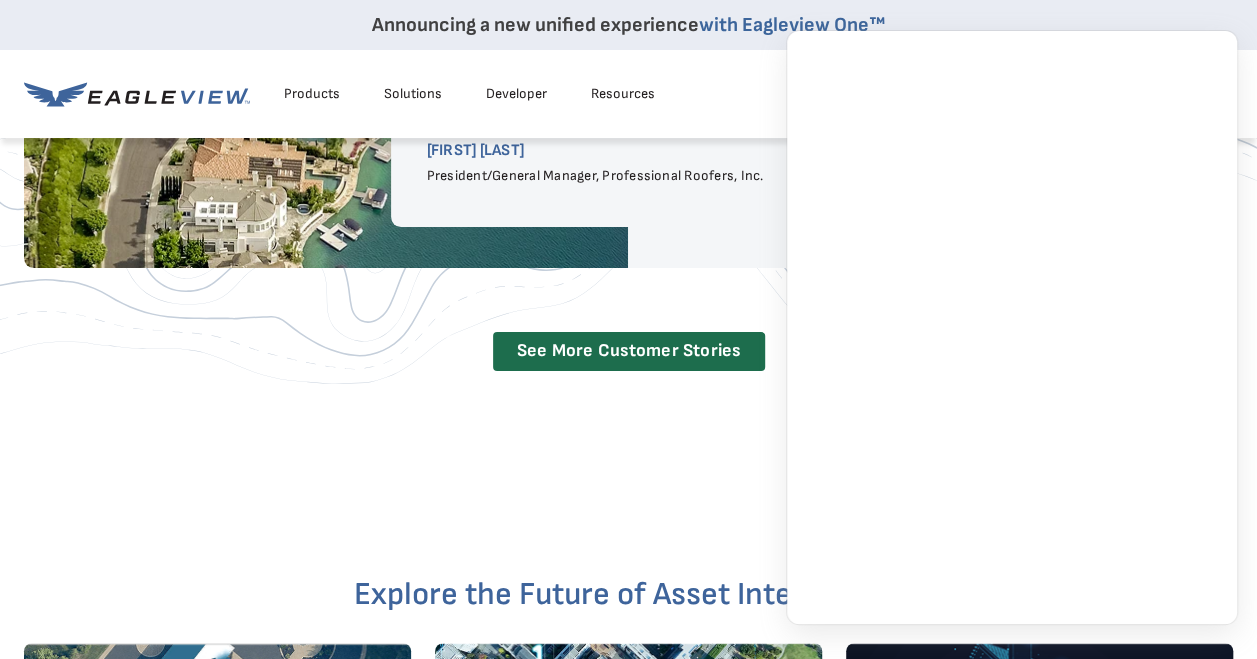 scroll, scrollTop: 3900, scrollLeft: 0, axis: vertical 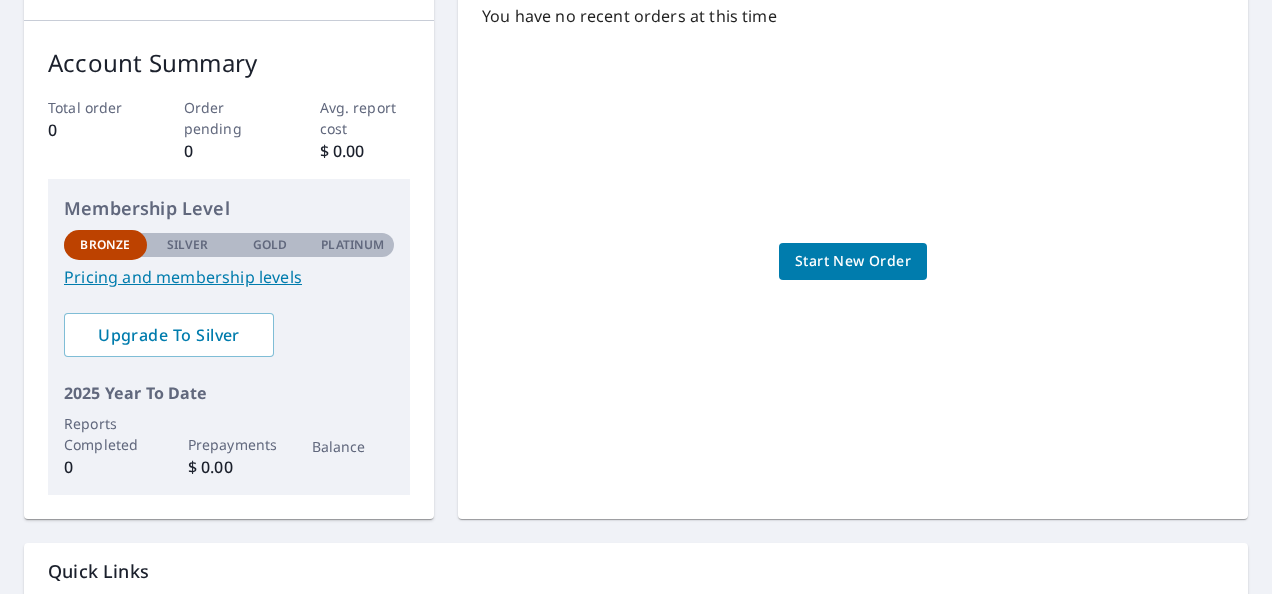 click on "Start New Order" at bounding box center [853, 261] 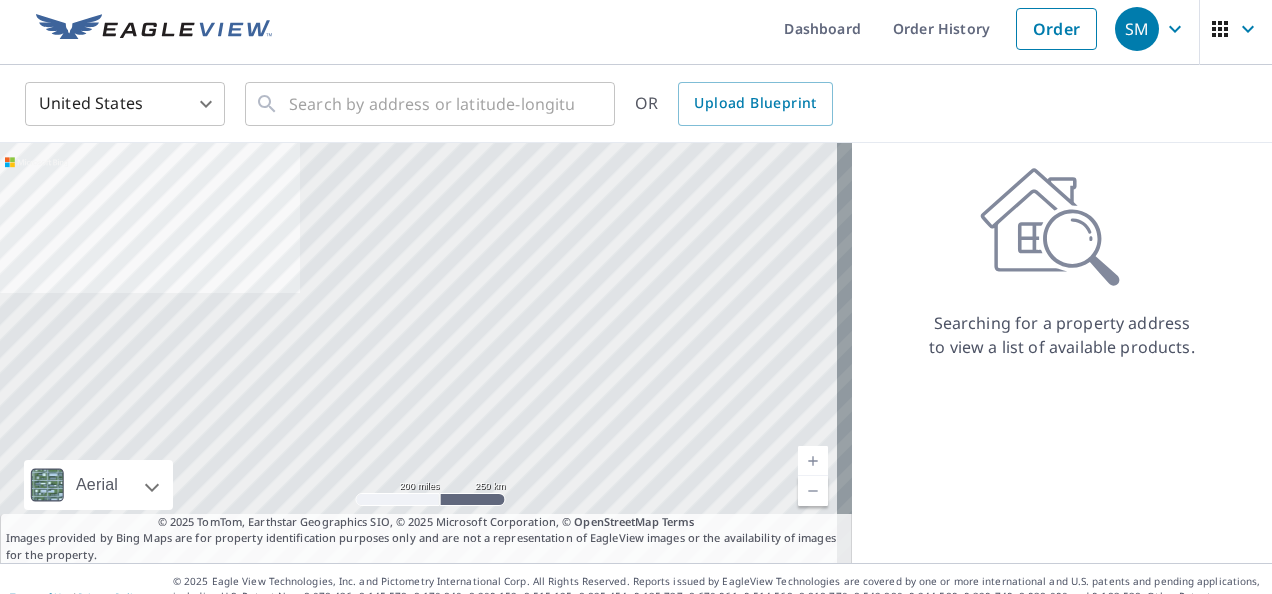 scroll, scrollTop: 0, scrollLeft: 0, axis: both 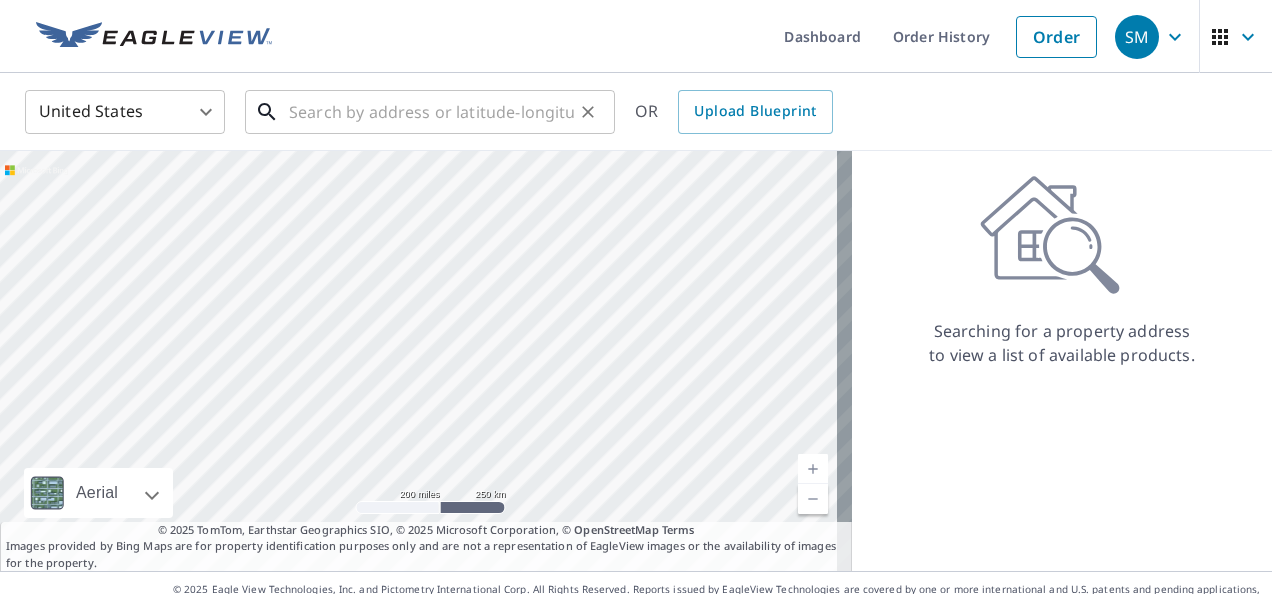click at bounding box center (431, 112) 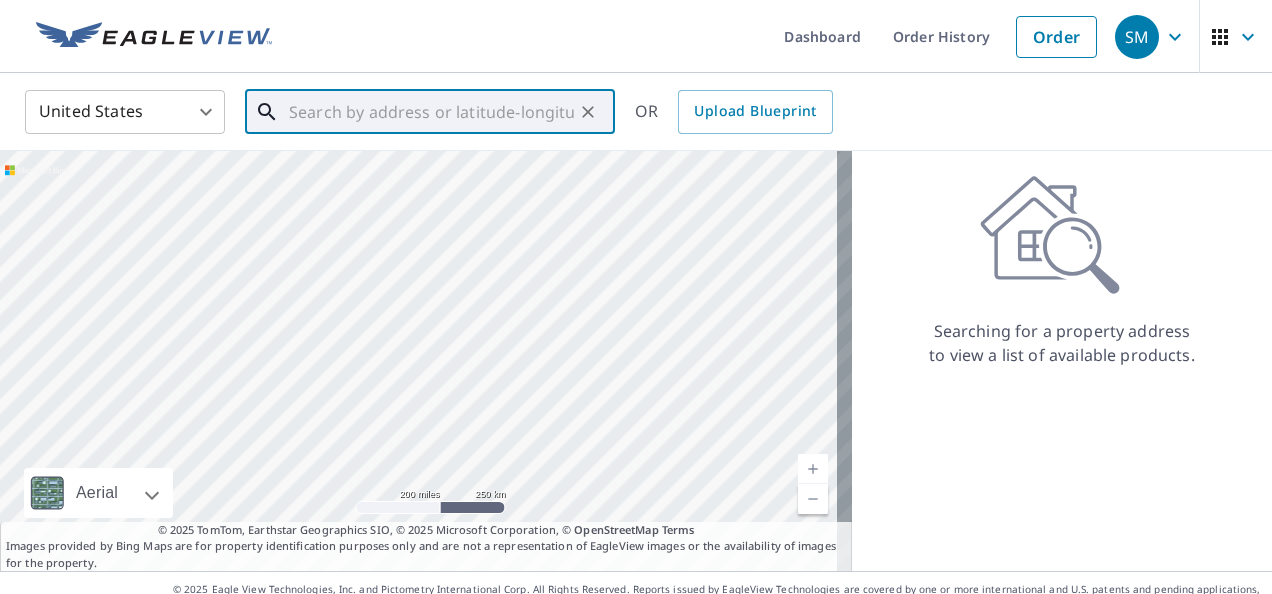 click at bounding box center [431, 112] 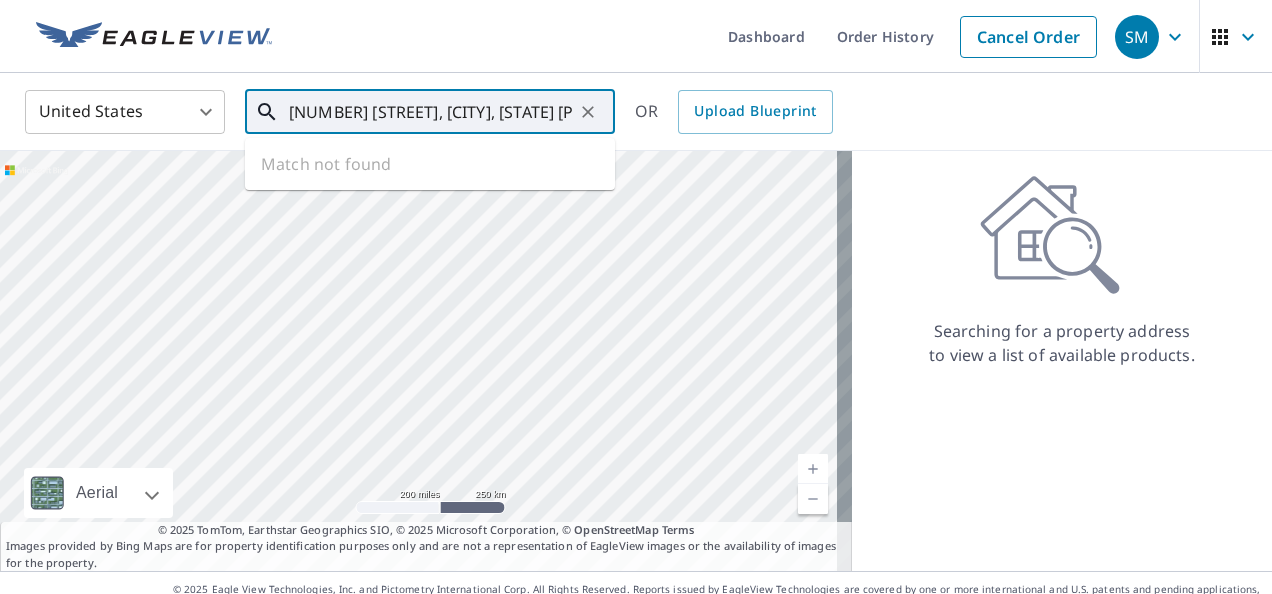 scroll, scrollTop: 0, scrollLeft: 112, axis: horizontal 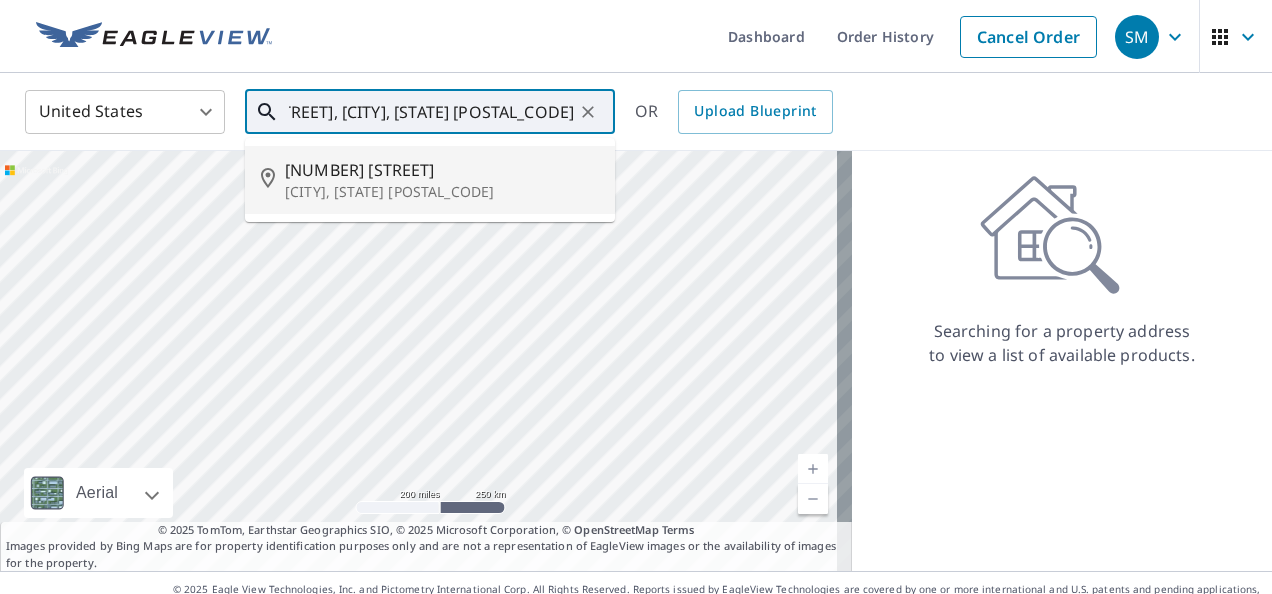 click on "Boca Raton, FL 33486" at bounding box center (442, 192) 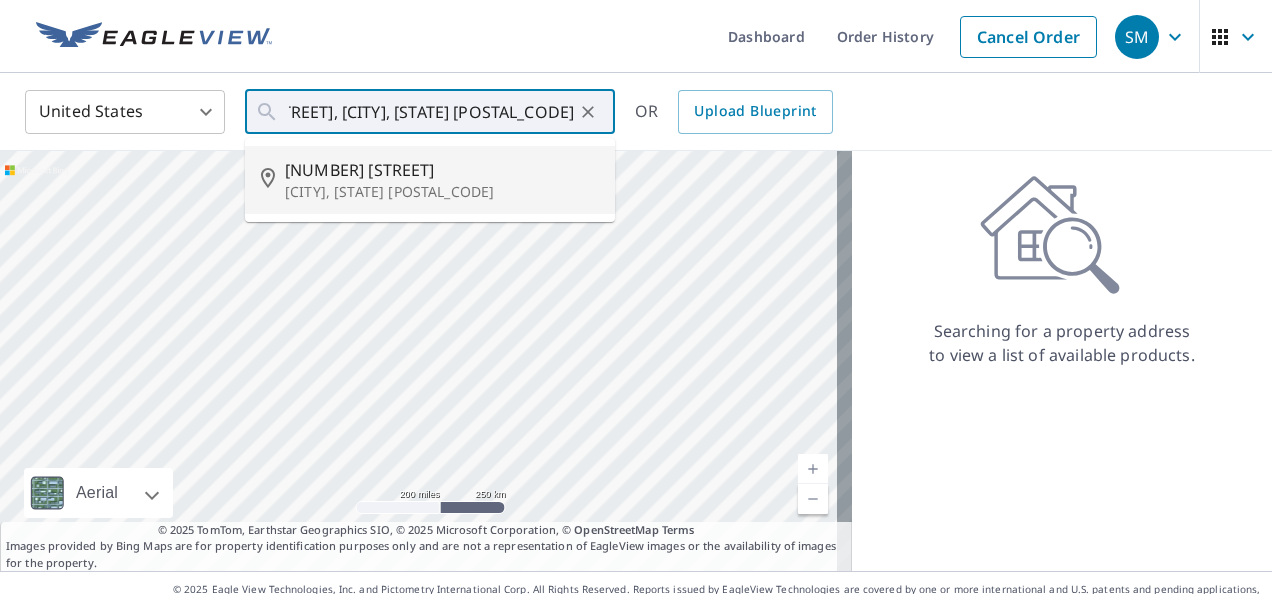 type on "1001 Sw 12th Rd Boca Raton, FL 33486" 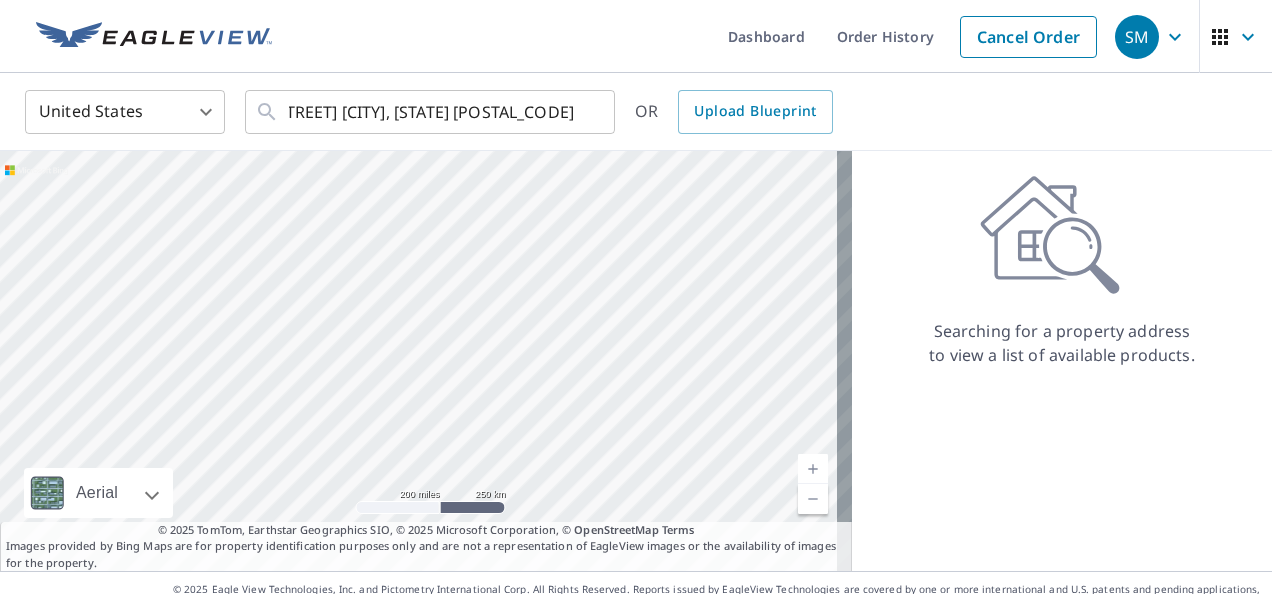 scroll, scrollTop: 0, scrollLeft: 0, axis: both 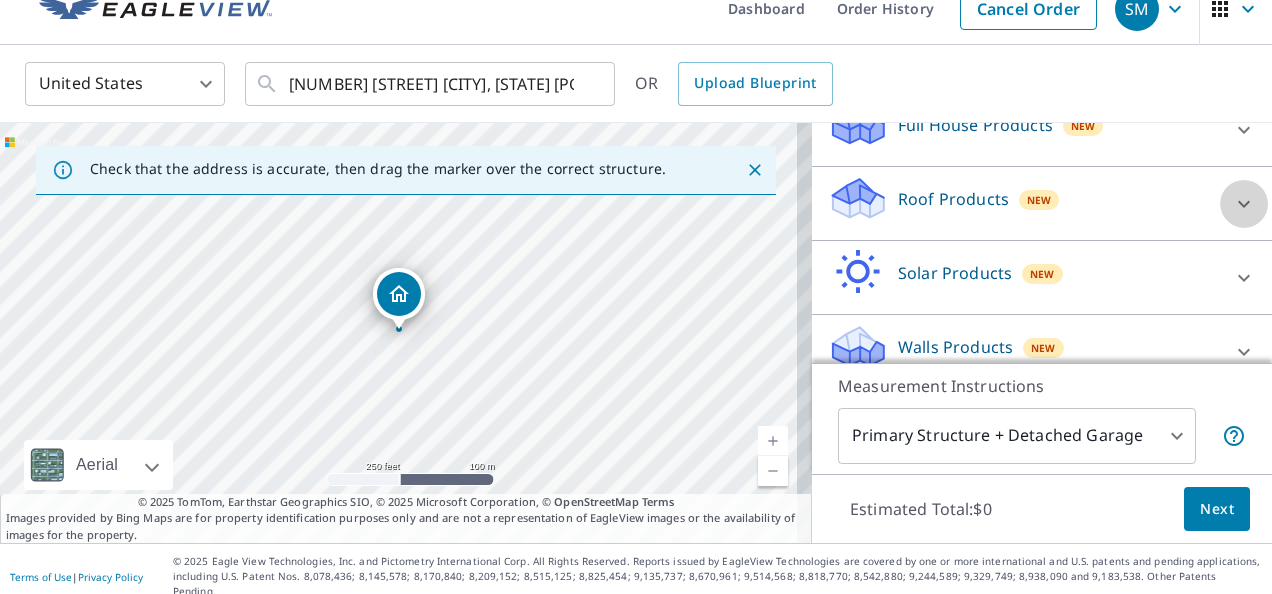 click 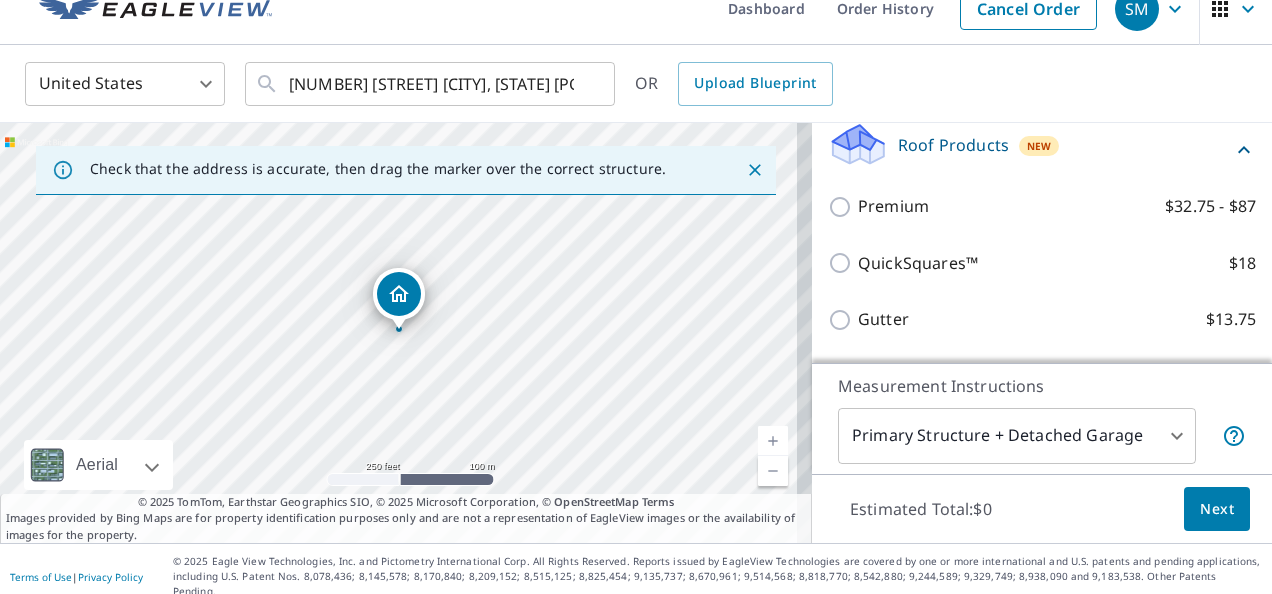 scroll, scrollTop: 289, scrollLeft: 0, axis: vertical 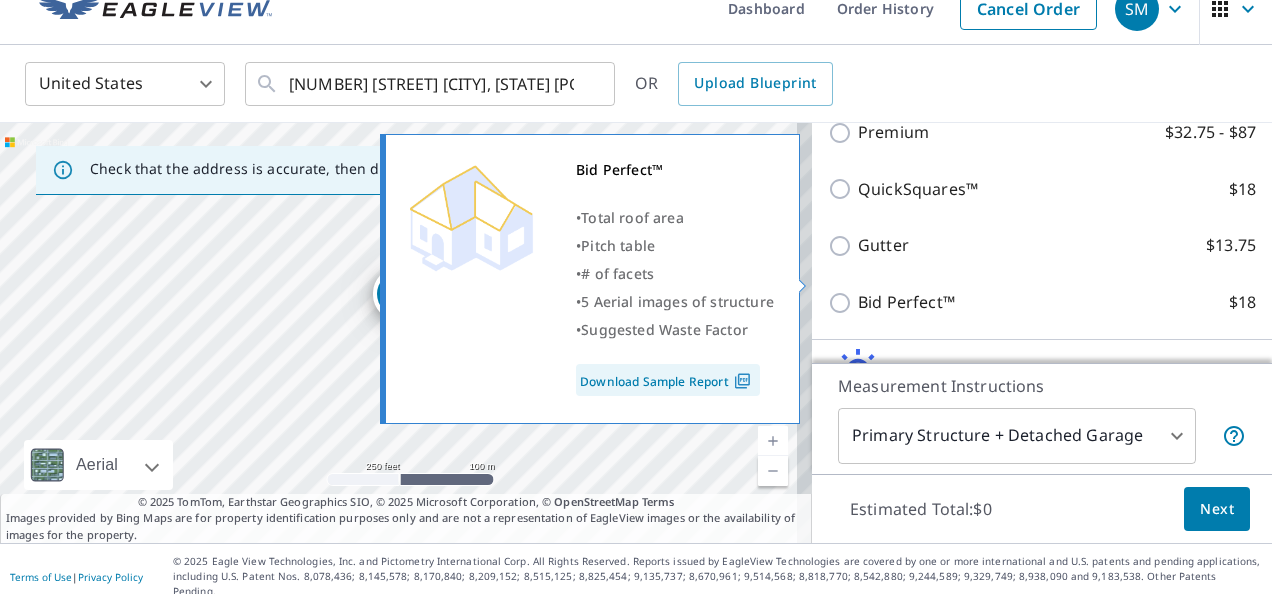 click on "Bid Perfect™ $18" at bounding box center (843, 303) 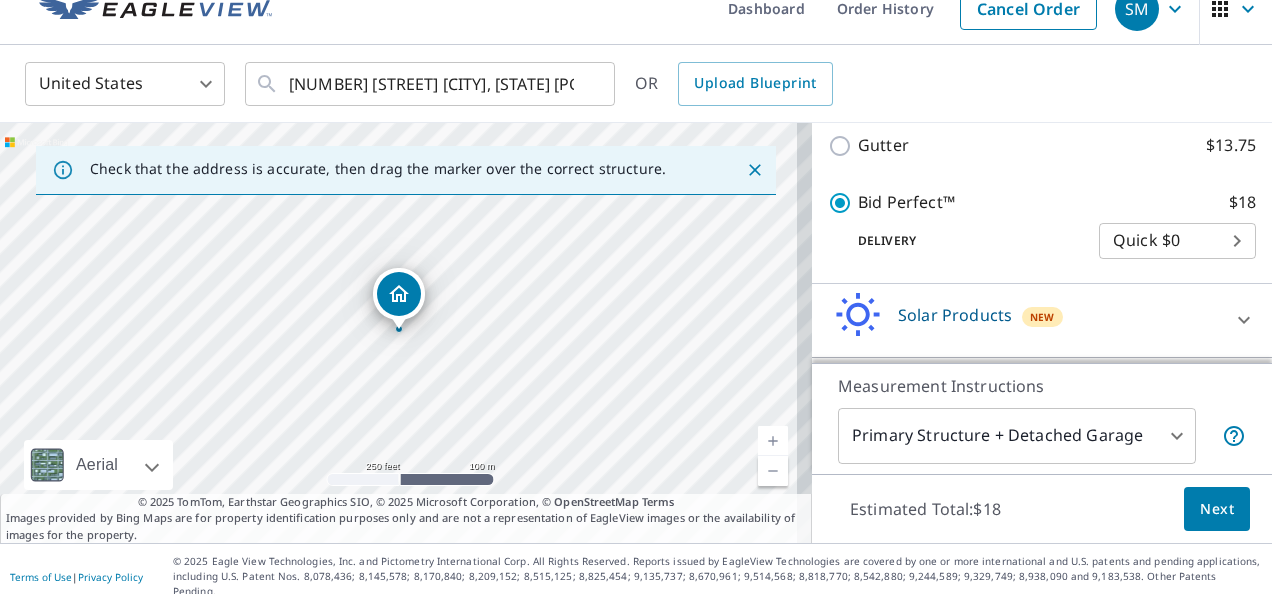 scroll, scrollTop: 554, scrollLeft: 0, axis: vertical 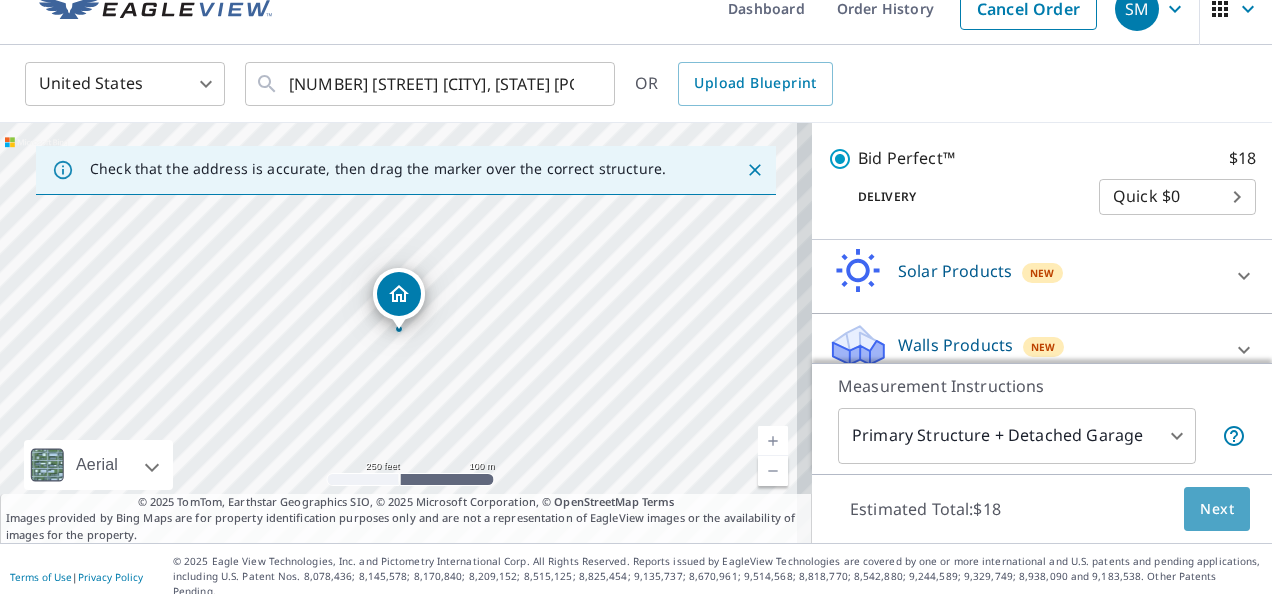 click on "Next" at bounding box center [1217, 509] 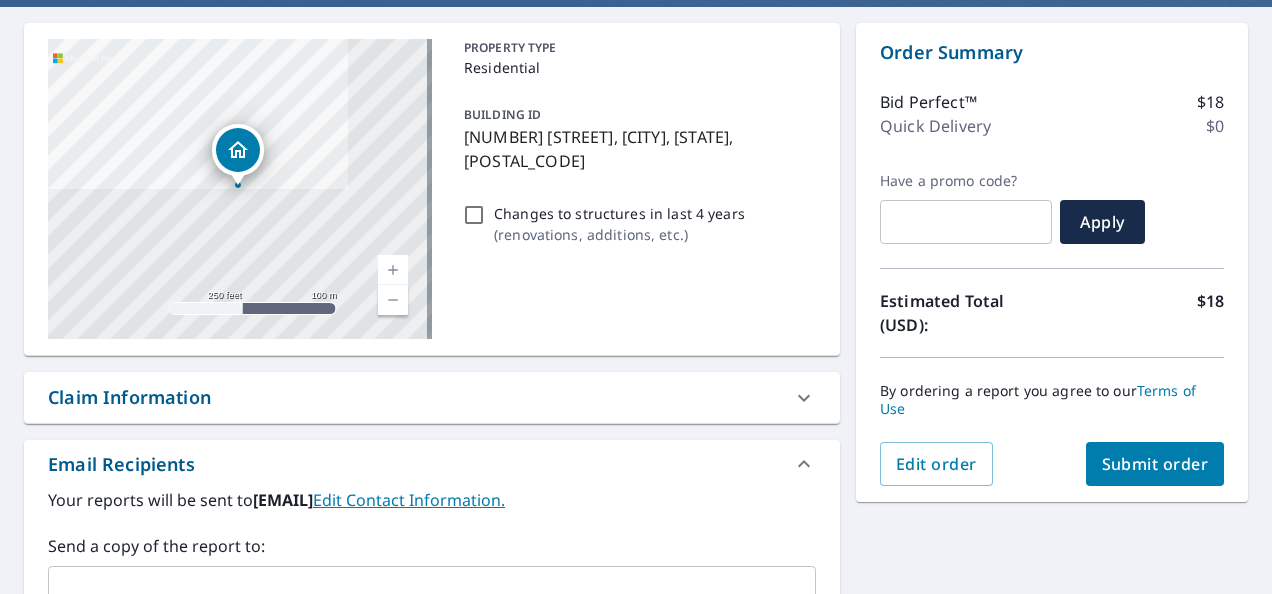 scroll, scrollTop: 228, scrollLeft: 0, axis: vertical 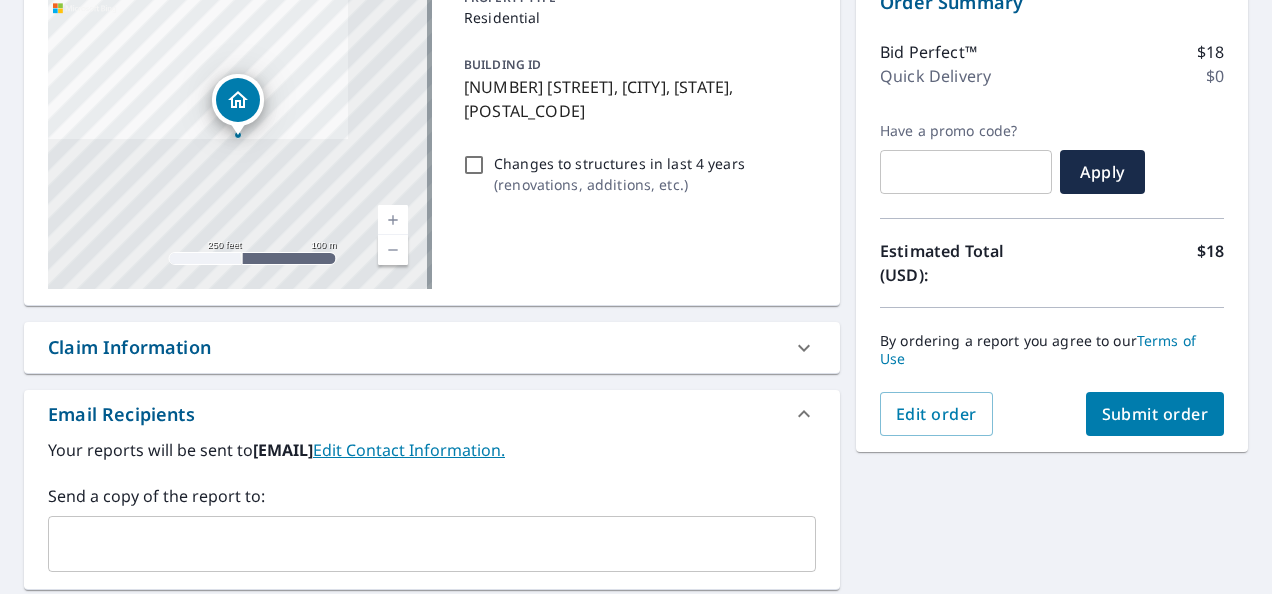 click on "Submit order" at bounding box center (1155, 414) 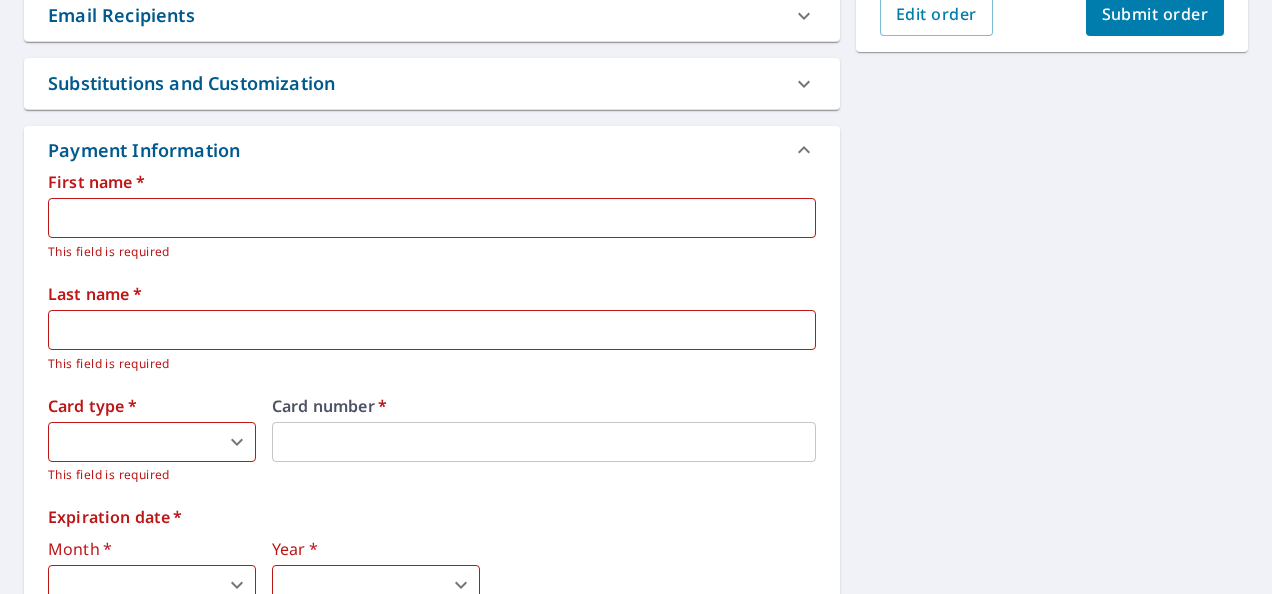 scroll, scrollTop: 528, scrollLeft: 0, axis: vertical 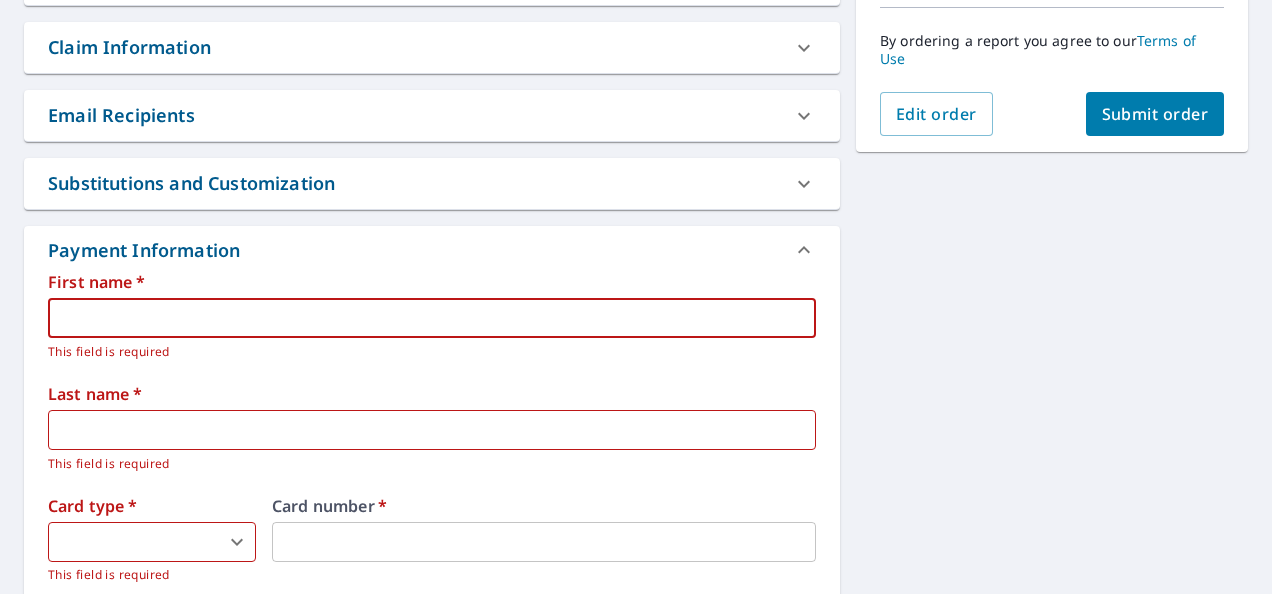 click at bounding box center (432, 318) 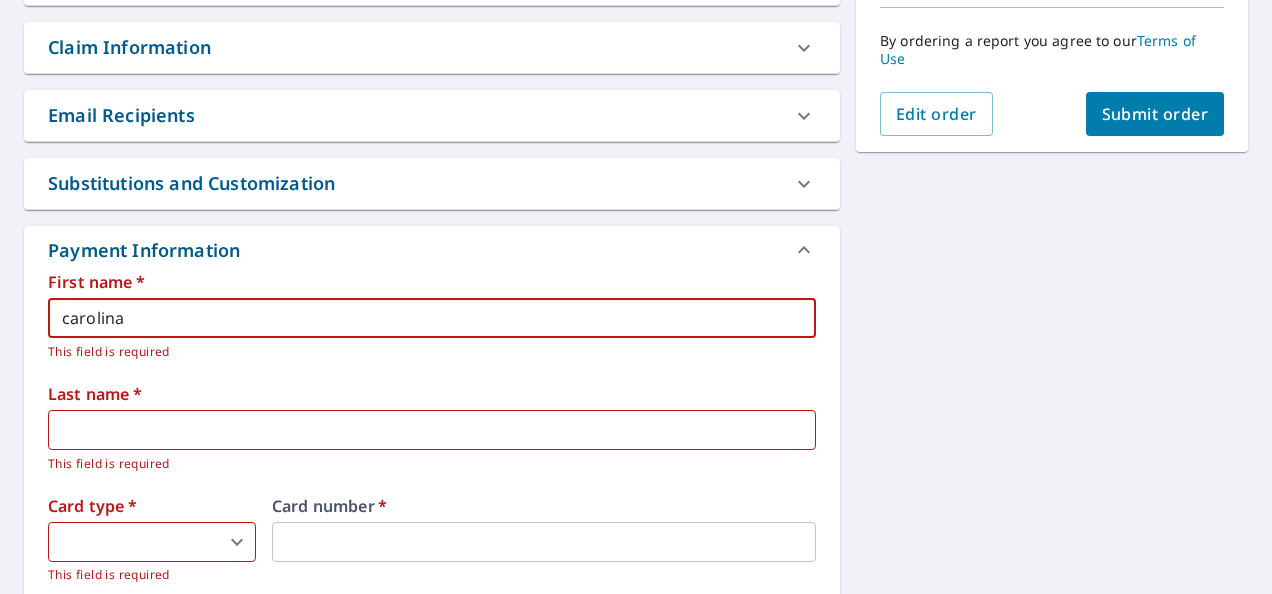 type on "carolina" 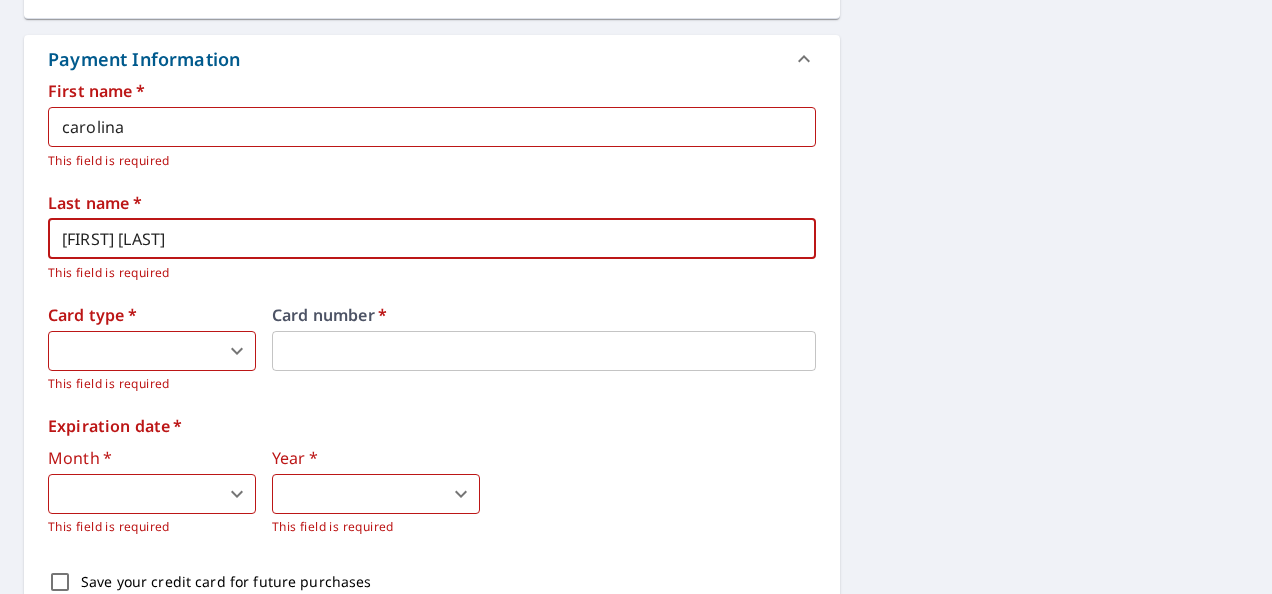 scroll, scrollTop: 728, scrollLeft: 0, axis: vertical 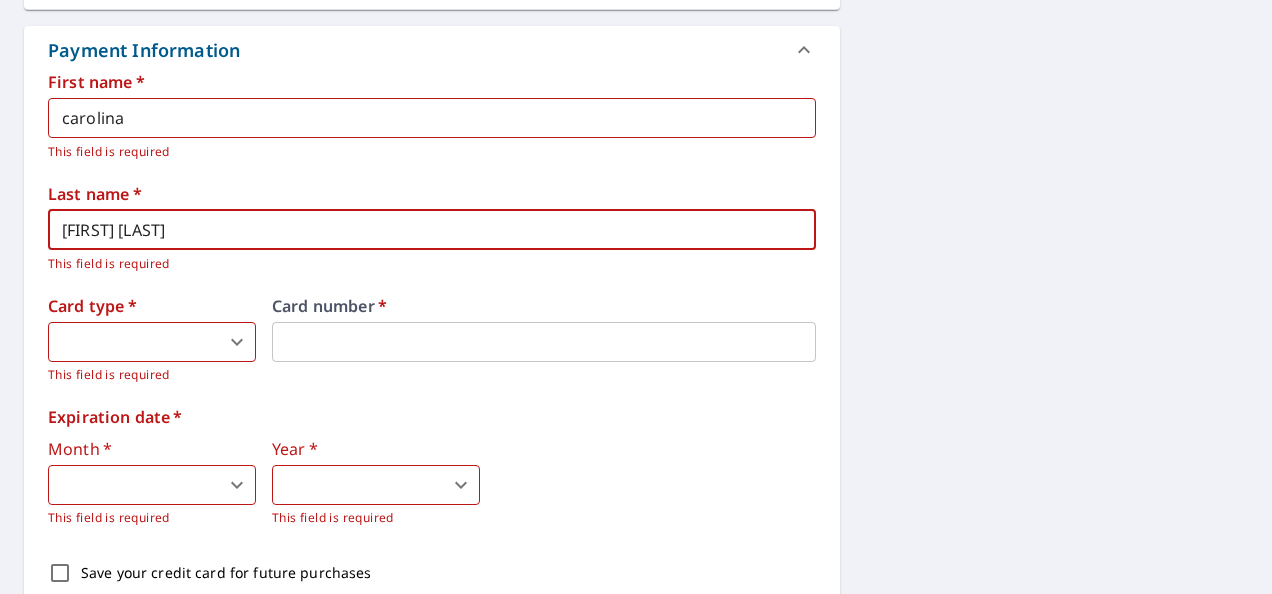 type on "moreno sosa" 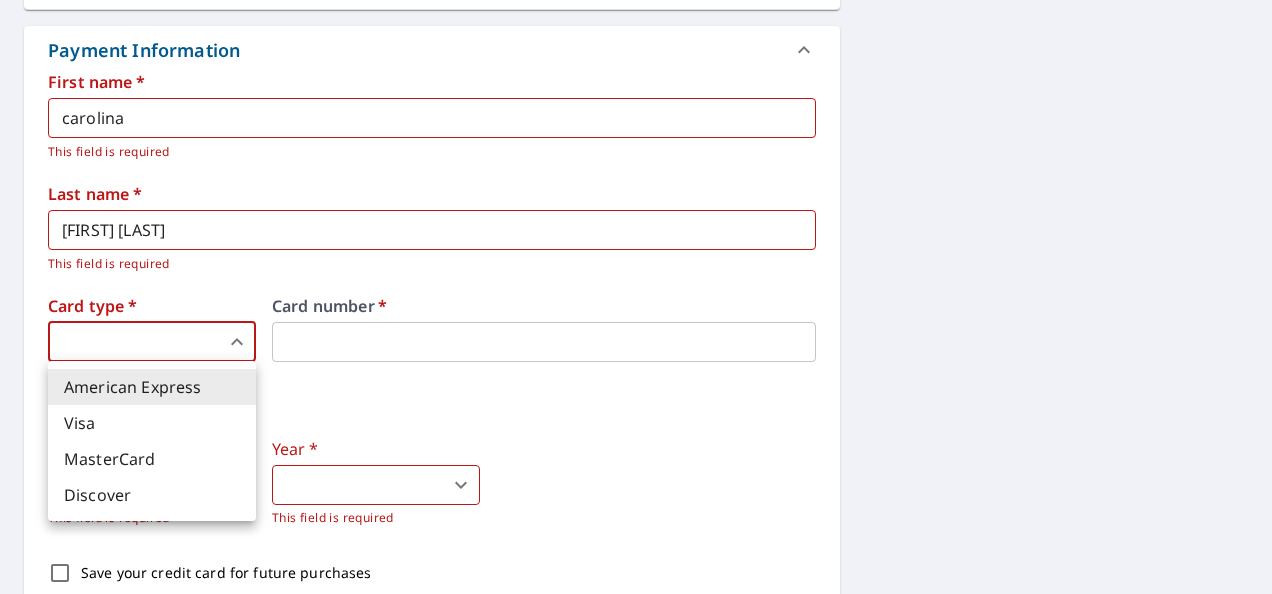 click on "SM SM
Dashboard Order History Cancel Order SM Dashboard / Finalize Order Finalize Order 1001 SW 12th Rd Boca Raton, FL 33486 Aerial Road A standard road map Aerial A detailed look from above Labels Labels 250 feet 100 m © 2025 TomTom, © Vexcel Imaging, © 2025 Microsoft Corporation,  © OpenStreetMap Terms PROPERTY TYPE Residential BUILDING ID 1001 SW 12th Rd, Boca Raton, FL, 33486 Changes to structures in last 4 years ( renovations, additions, etc. ) Claim Information Claim number ​ Claim information ​ PO number ​ Date of loss ​ Cat ID ​ Email Recipients Your reports will be sent to  sofia@hivestacapital.com.  Edit Contact Information. Send a copy of the report to: ​ Substitutions and Customization Roof measurement report substitutions If a Bid Perfect - Residential Report is unavailable send me a QuickSquares Report: Yes No Ask If a QuickSquares Report is unavailable send me a QuickSquares Extended Coverage Report: Yes No Ask Yes No Ask Yes No Ask Yes No Ask Additional Report Formats DXF" at bounding box center (636, 297) 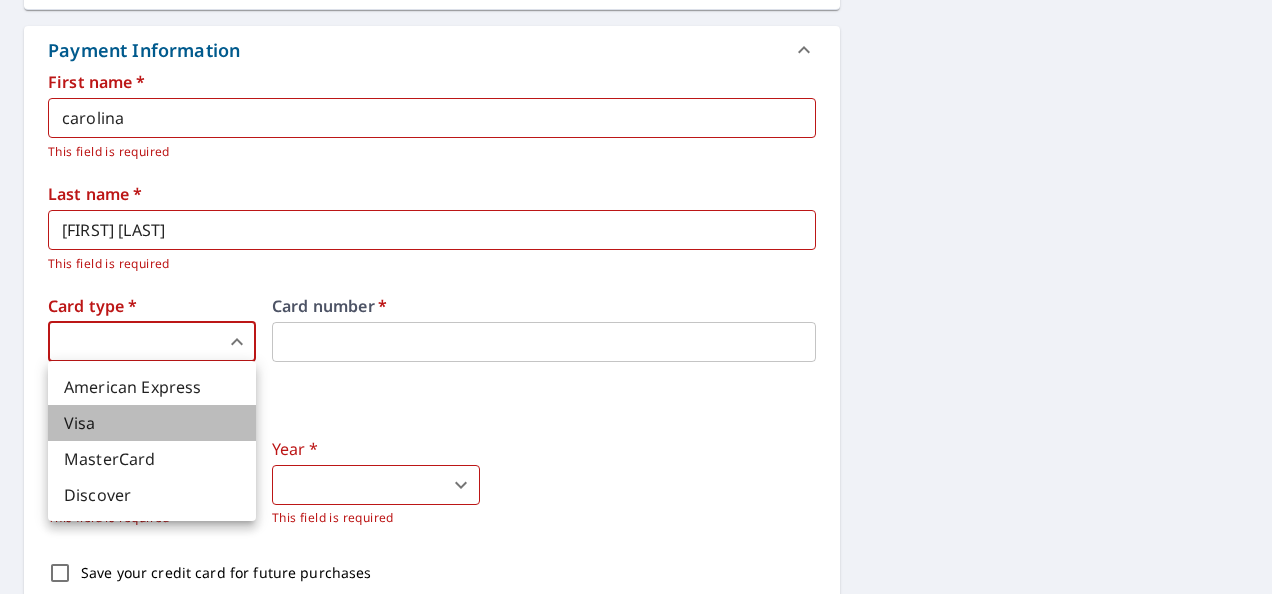 click on "Visa" at bounding box center [152, 423] 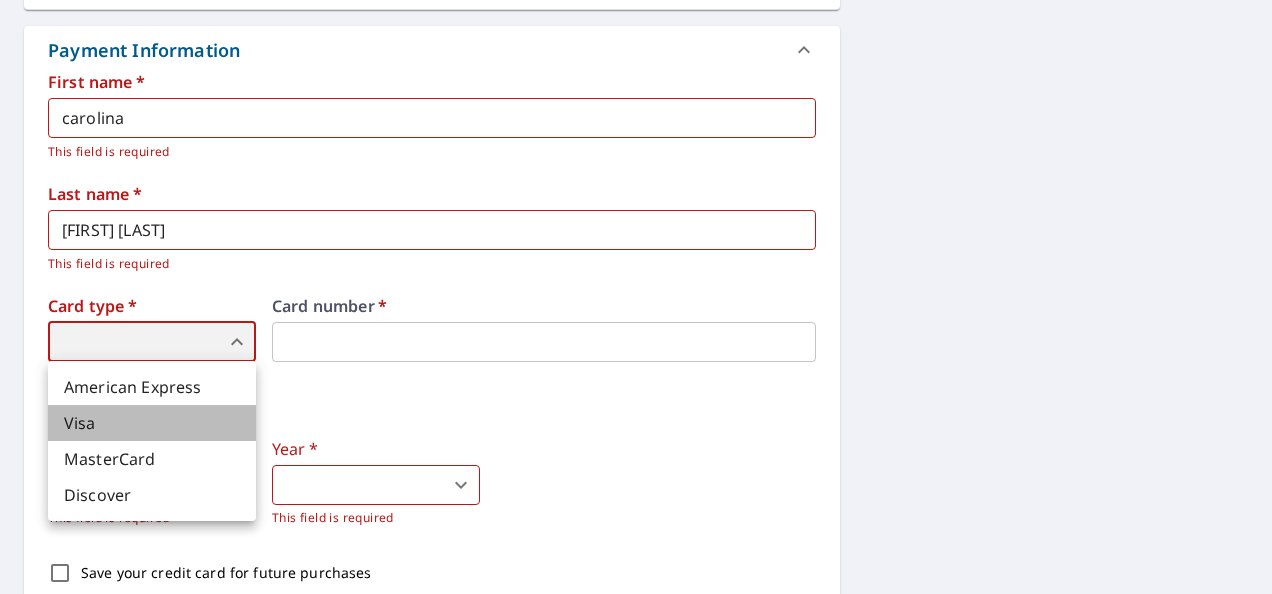 type on "2" 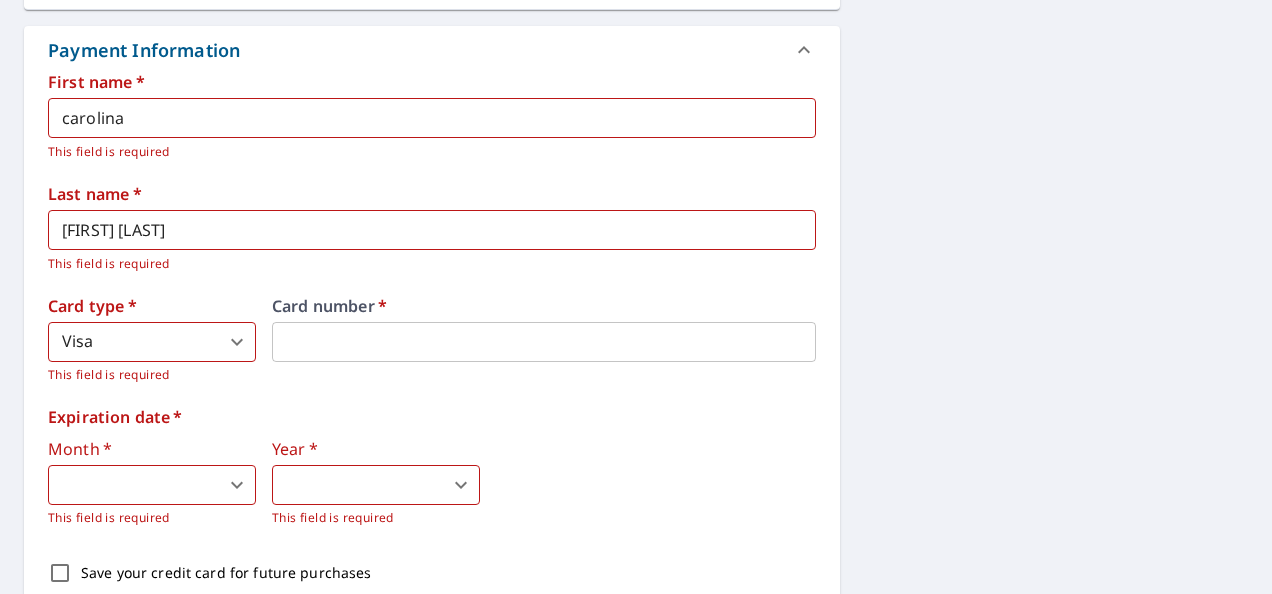 click on "Expiration date   * Month   * ​ 0 ​ This field is required Year   * ​ 0 ​ This field is required" at bounding box center (432, 468) 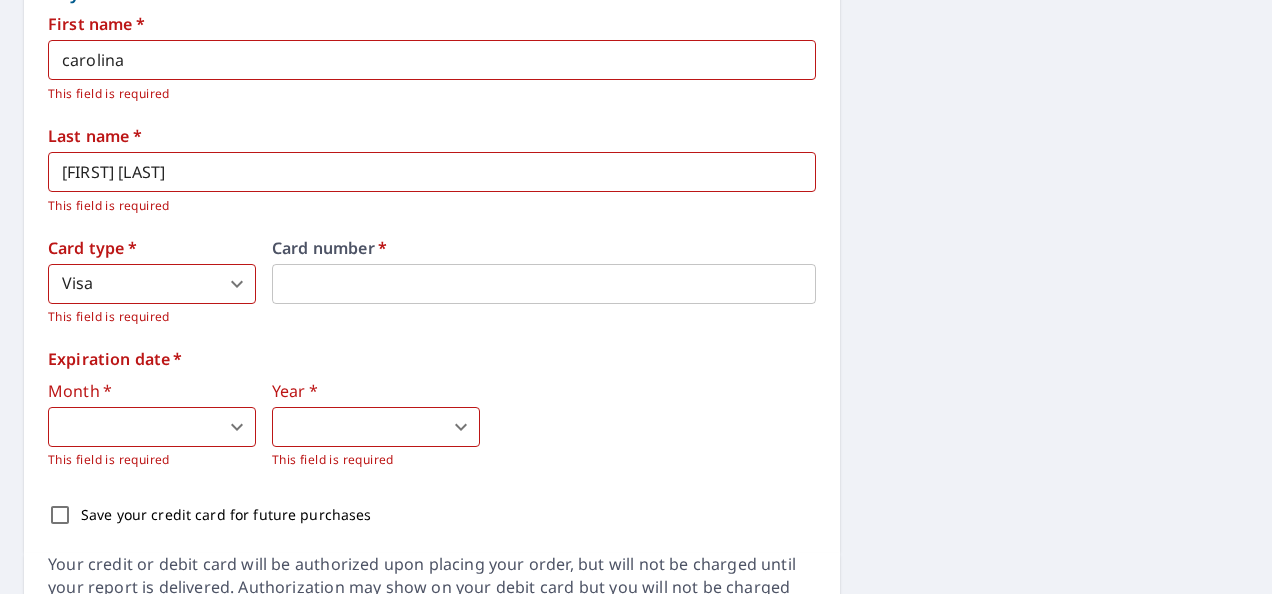 scroll, scrollTop: 828, scrollLeft: 0, axis: vertical 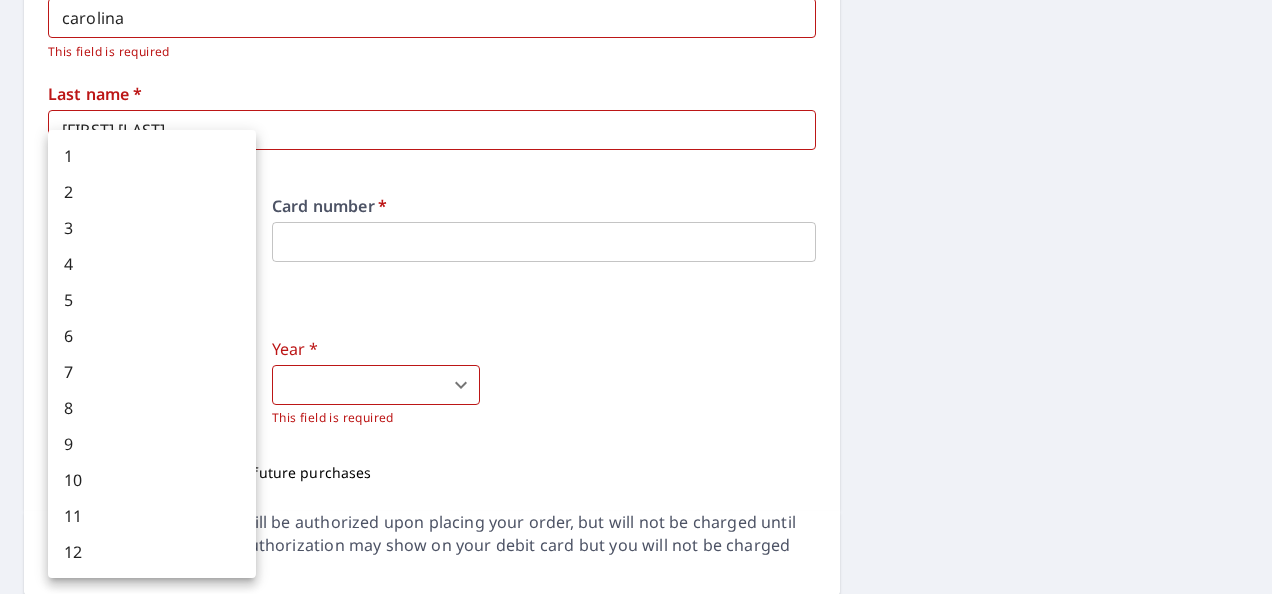 click on "SM SM
Dashboard Order History Cancel Order SM Dashboard / Finalize Order Finalize Order 1001 SW 12th Rd Boca Raton, FL 33486 Aerial Road A standard road map Aerial A detailed look from above Labels Labels 250 feet 100 m © 2025 TomTom, © Vexcel Imaging, © 2025 Microsoft Corporation,  © OpenStreetMap Terms PROPERTY TYPE Residential BUILDING ID 1001 SW 12th Rd, Boca Raton, FL, 33486 Changes to structures in last 4 years ( renovations, additions, etc. ) Claim Information Claim number ​ Claim information ​ PO number ​ Date of loss ​ Cat ID ​ Email Recipients Your reports will be sent to  sofia@hivestacapital.com.  Edit Contact Information. Send a copy of the report to: ​ Substitutions and Customization Roof measurement report substitutions If a Bid Perfect - Residential Report is unavailable send me a QuickSquares Report: Yes No Ask If a QuickSquares Report is unavailable send me a QuickSquares Extended Coverage Report: Yes No Ask Yes No Ask Yes No Ask Yes No Ask Additional Report Formats DXF" at bounding box center (636, 297) 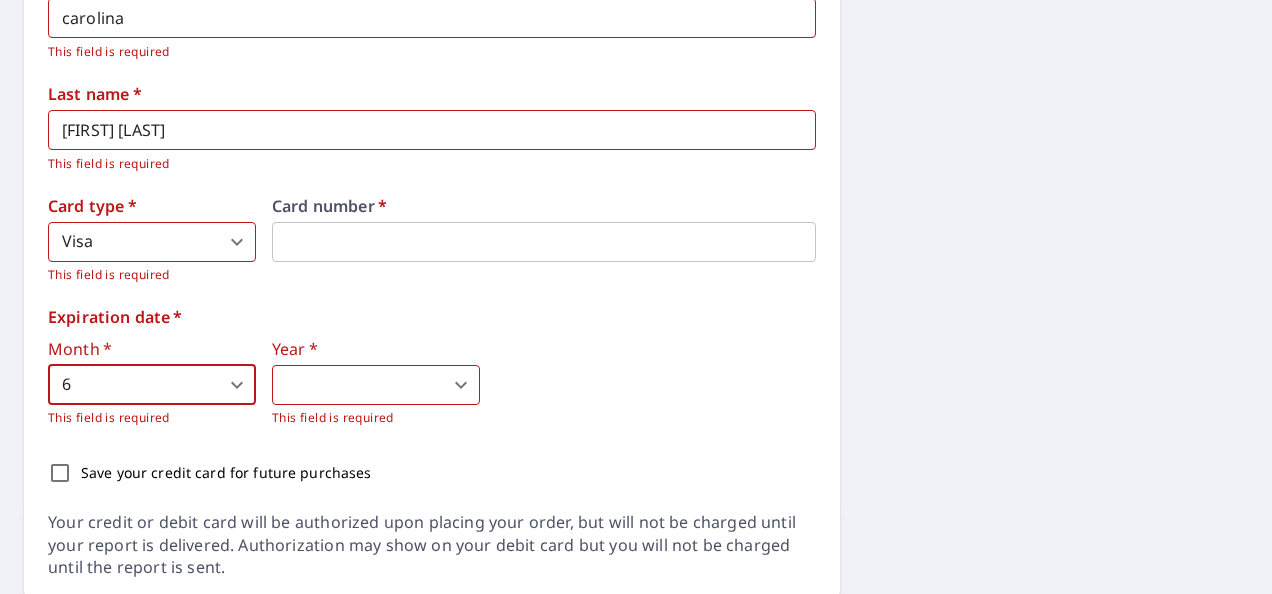 click on "SM SM
Dashboard Order History Cancel Order SM Dashboard / Finalize Order Finalize Order 1001 SW 12th Rd Boca Raton, FL 33486 Aerial Road A standard road map Aerial A detailed look from above Labels Labels 250 feet 100 m © 2025 TomTom, © Vexcel Imaging, © 2025 Microsoft Corporation,  © OpenStreetMap Terms PROPERTY TYPE Residential BUILDING ID 1001 SW 12th Rd, Boca Raton, FL, 33486 Changes to structures in last 4 years ( renovations, additions, etc. ) Claim Information Claim number ​ Claim information ​ PO number ​ Date of loss ​ Cat ID ​ Email Recipients Your reports will be sent to  sofia@hivestacapital.com.  Edit Contact Information. Send a copy of the report to: ​ Substitutions and Customization Roof measurement report substitutions If a Bid Perfect - Residential Report is unavailable send me a QuickSquares Report: Yes No Ask If a QuickSquares Report is unavailable send me a QuickSquares Extended Coverage Report: Yes No Ask Yes No Ask Yes No Ask Yes No Ask Additional Report Formats DXF" at bounding box center (636, 297) 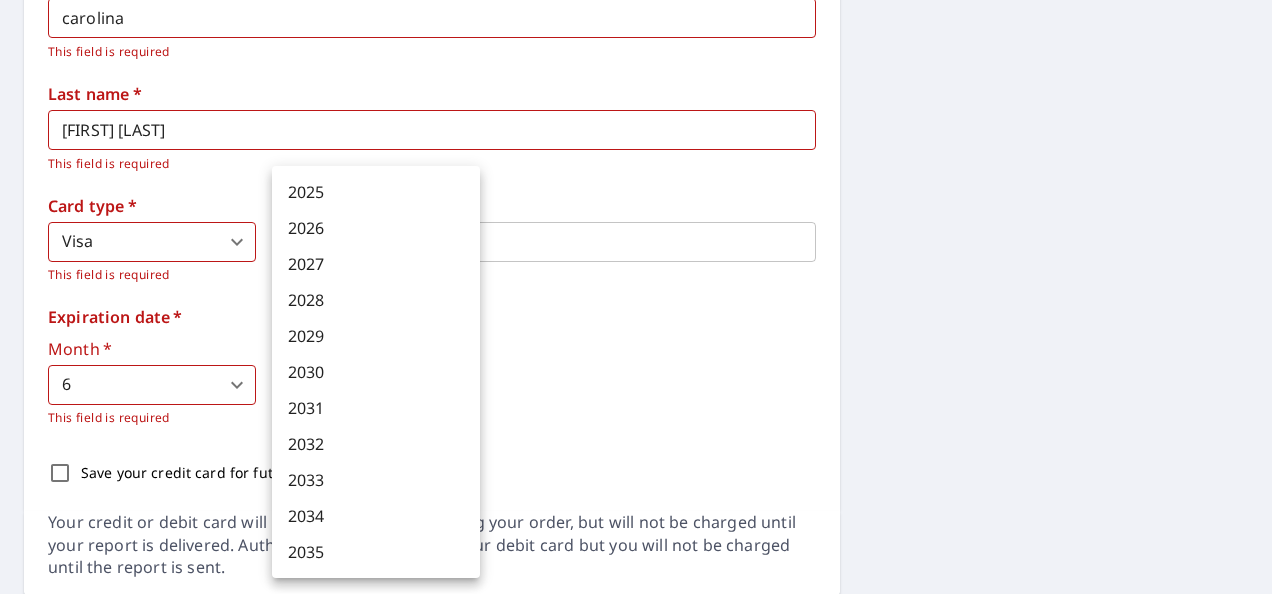 click on "2029" at bounding box center (376, 336) 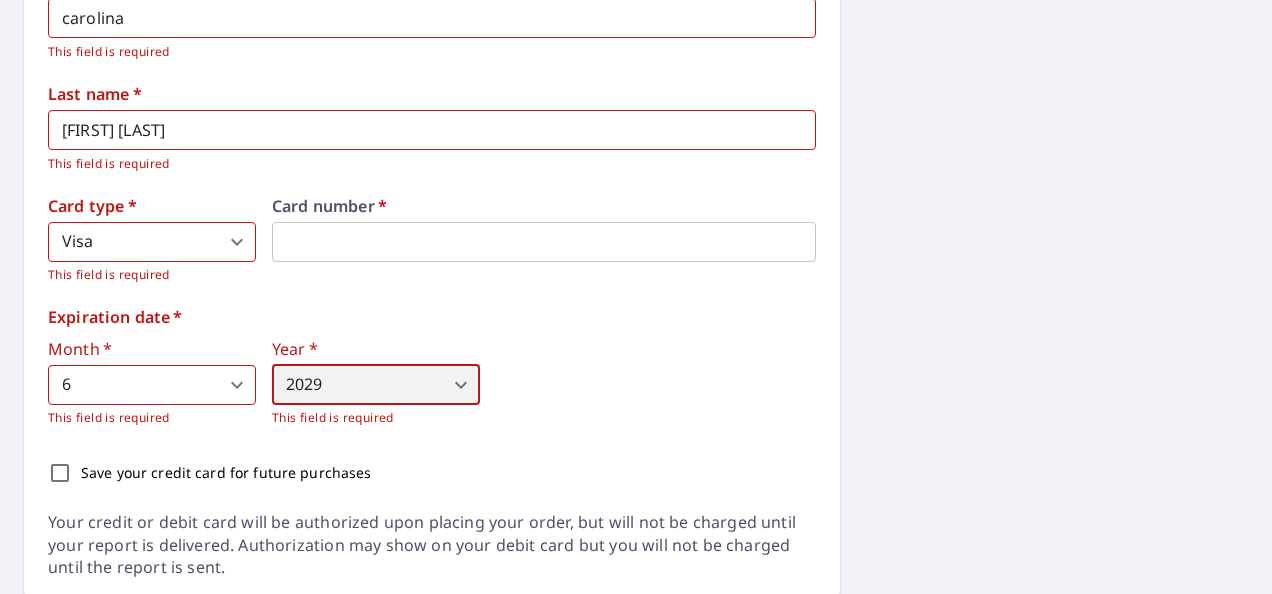 scroll, scrollTop: 895, scrollLeft: 0, axis: vertical 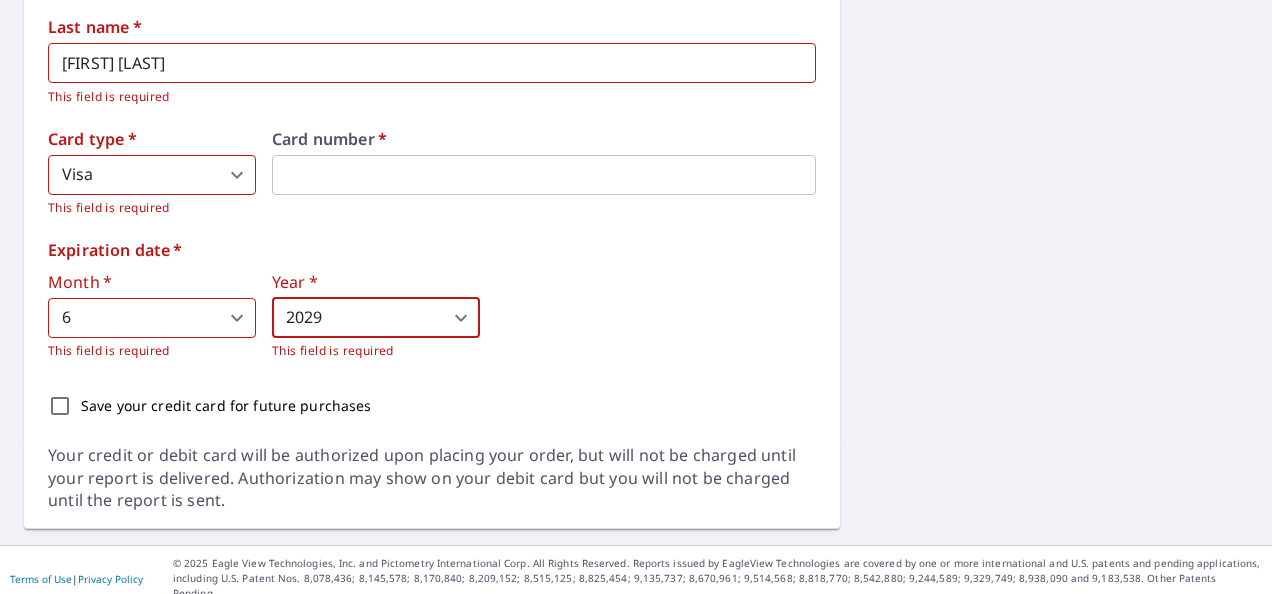 click on "First name   * carolina ​ This field is required Last name   * moreno sosa ​ This field is required Card type   * Visa 2 ​ This field is required Card number   * Expiration date   * Month   * 6 6 ​ This field is required Year   * 2029 2029 ​ This field is required Save your credit card for future purchases" at bounding box center [432, 167] 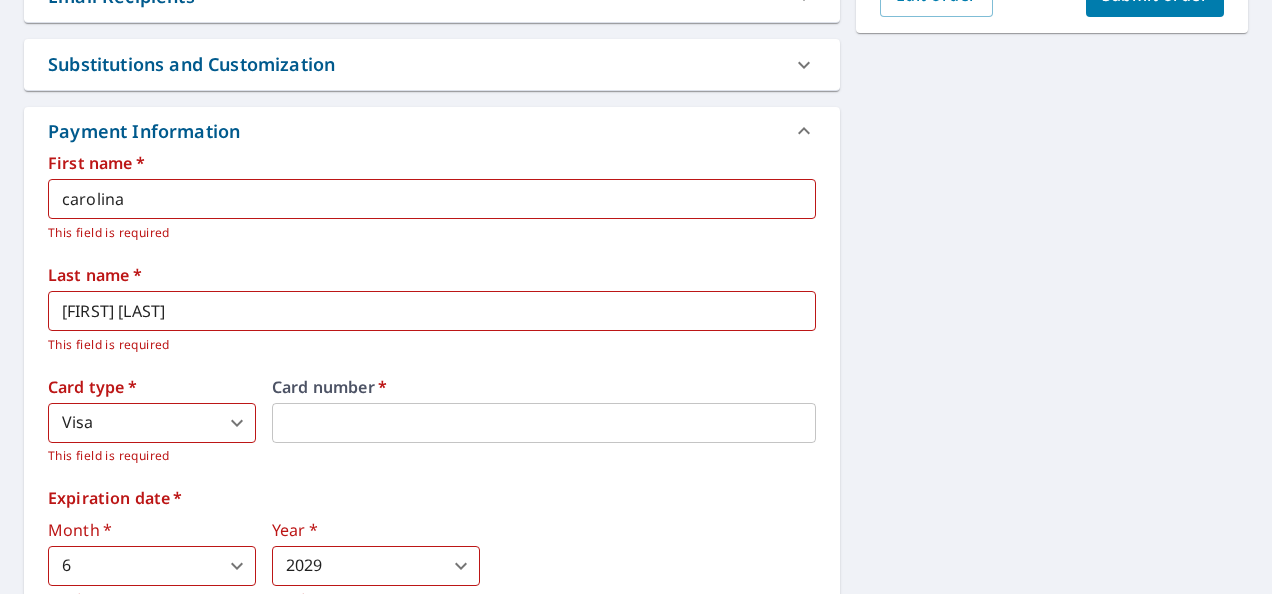 scroll, scrollTop: 495, scrollLeft: 0, axis: vertical 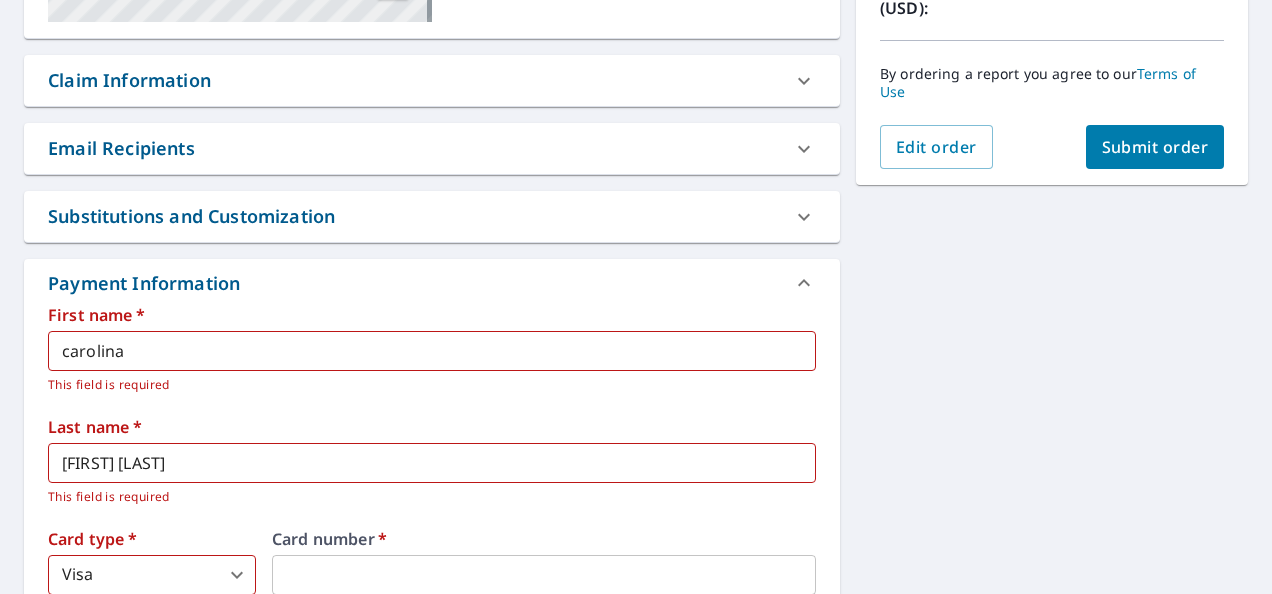 click on "Submit order" at bounding box center [1155, 147] 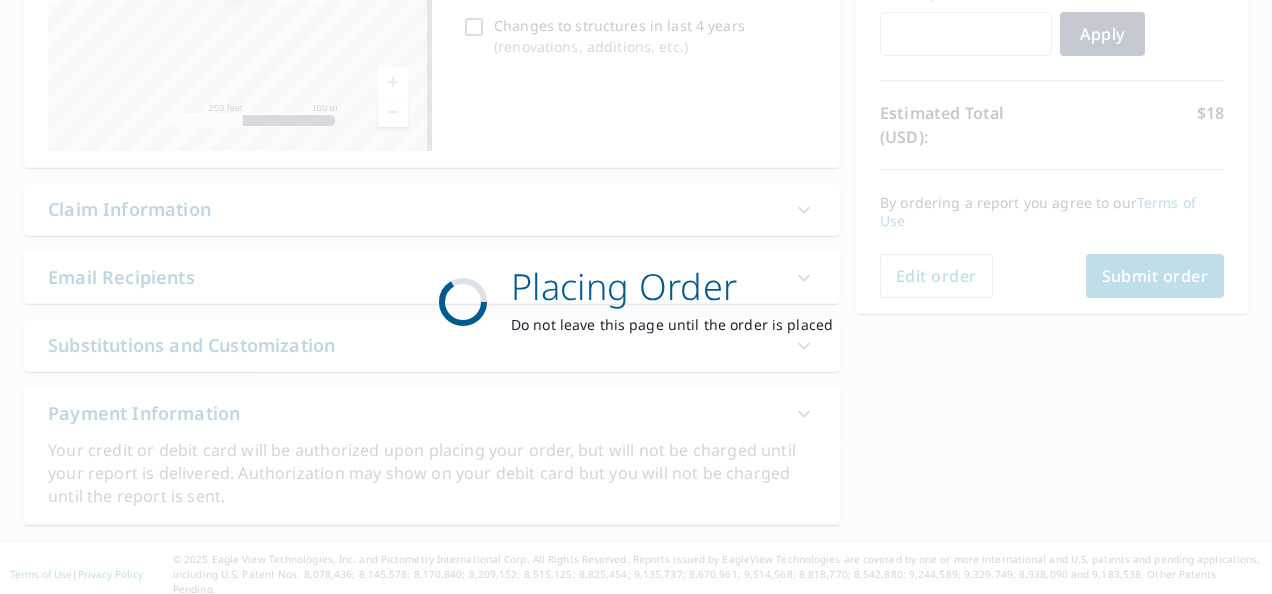 scroll, scrollTop: 361, scrollLeft: 0, axis: vertical 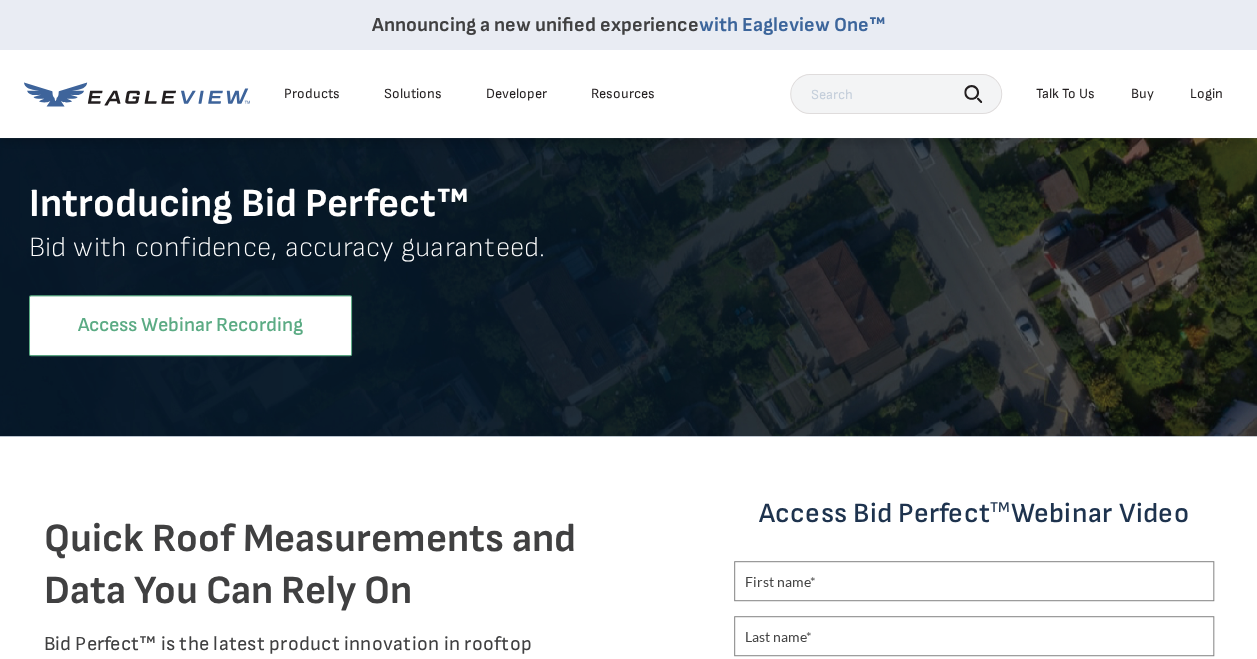 click on "Access Webinar Recording" at bounding box center (190, 325) 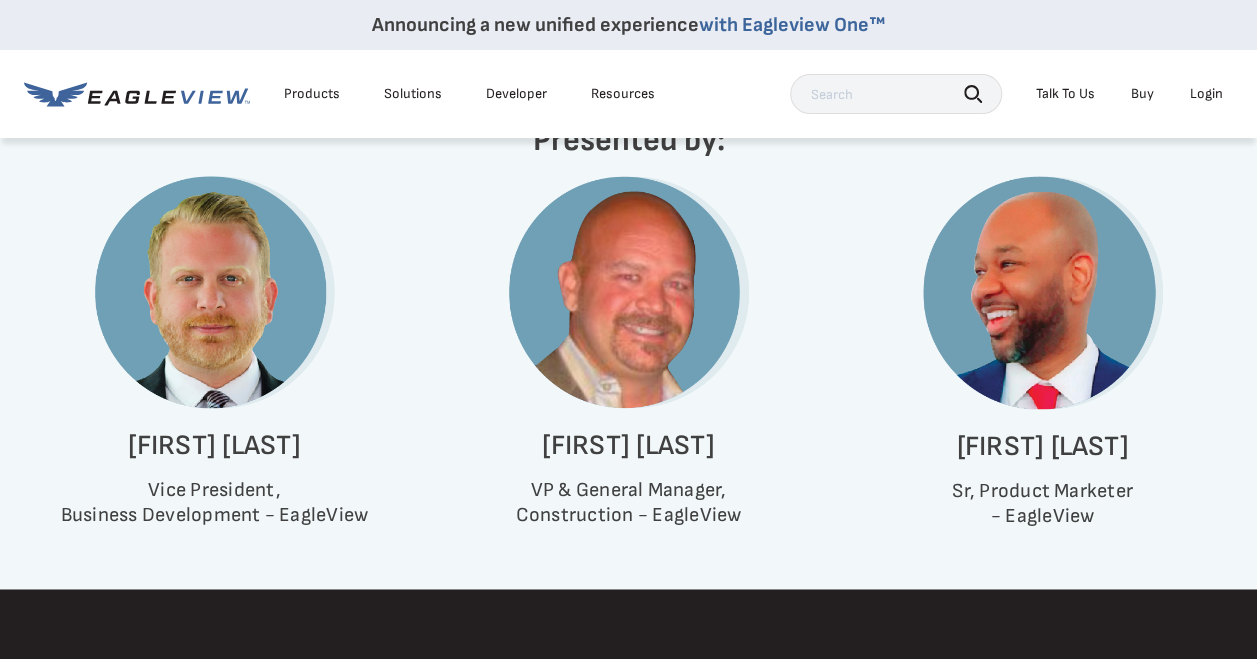 scroll, scrollTop: 995, scrollLeft: 0, axis: vertical 